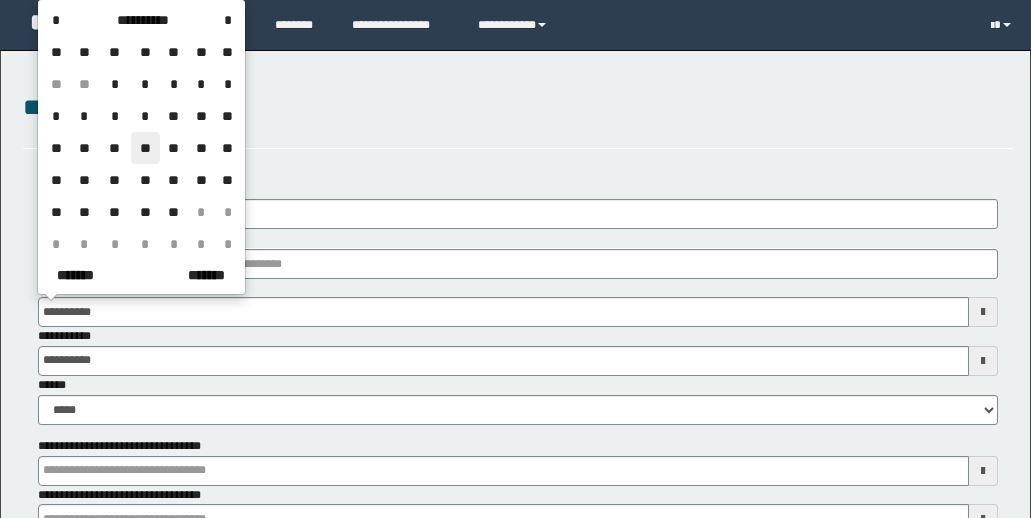 scroll, scrollTop: 0, scrollLeft: 0, axis: both 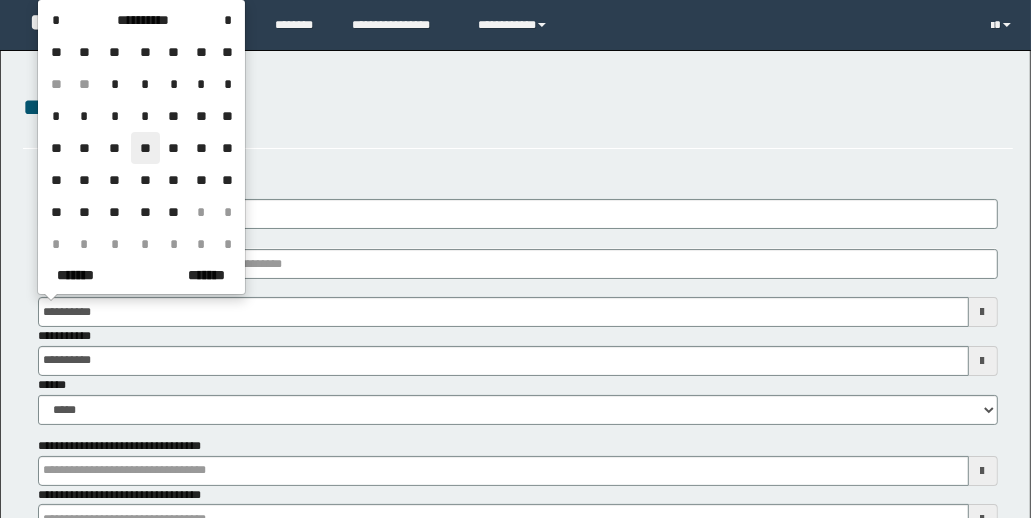 click on "**" at bounding box center (145, 148) 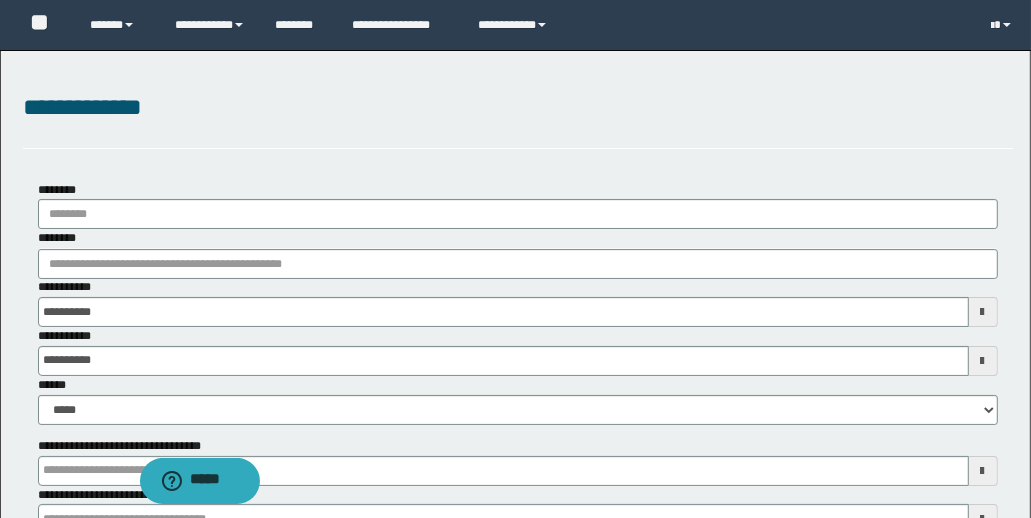 scroll, scrollTop: 0, scrollLeft: 0, axis: both 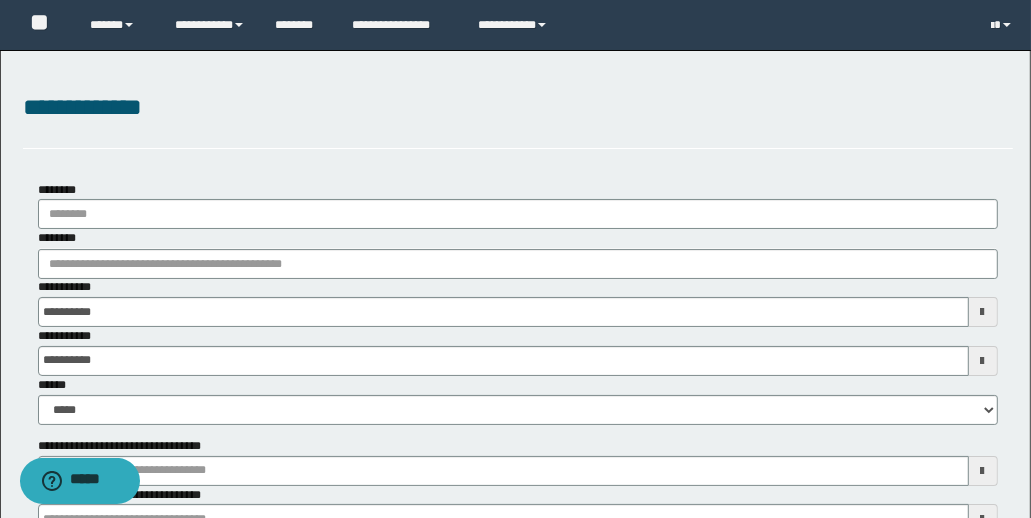 click at bounding box center [983, 361] 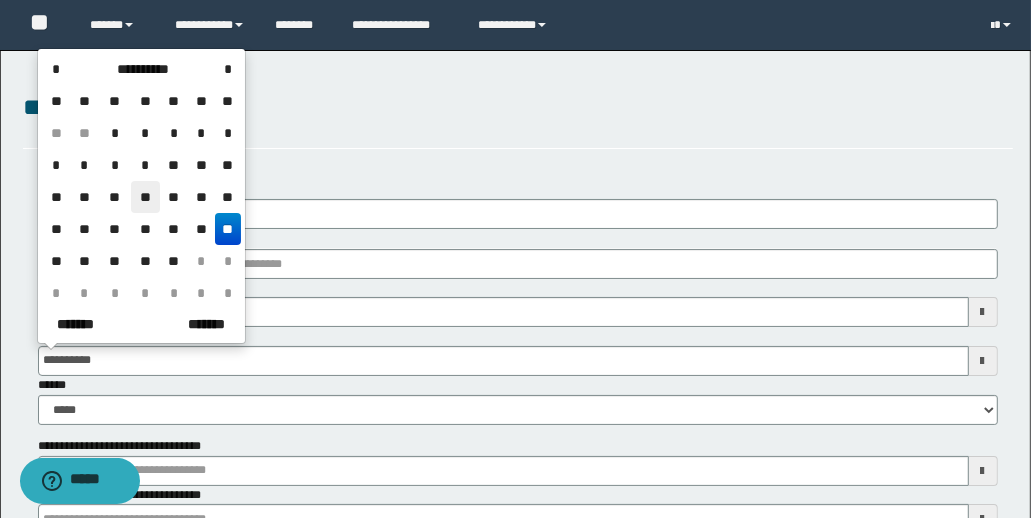 click on "**" at bounding box center (145, 197) 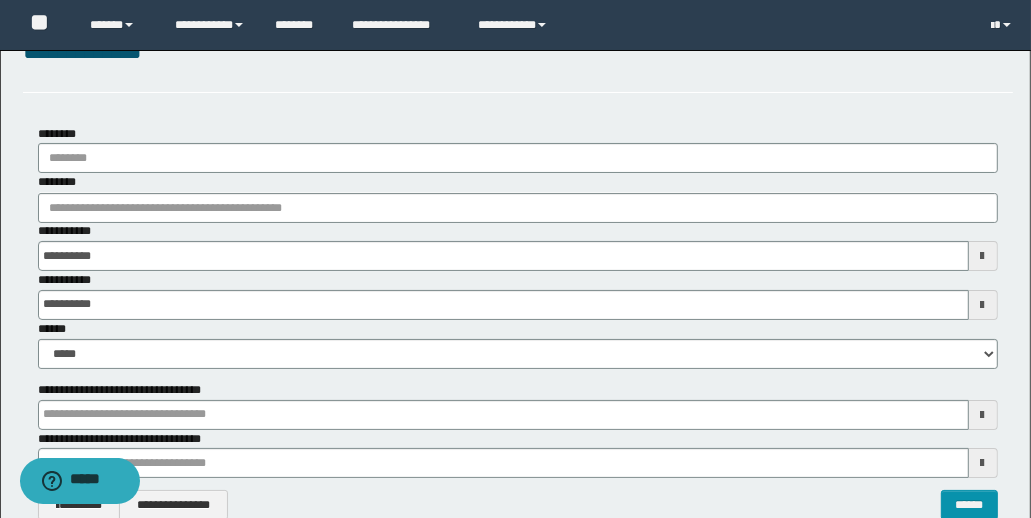 scroll, scrollTop: 67, scrollLeft: 0, axis: vertical 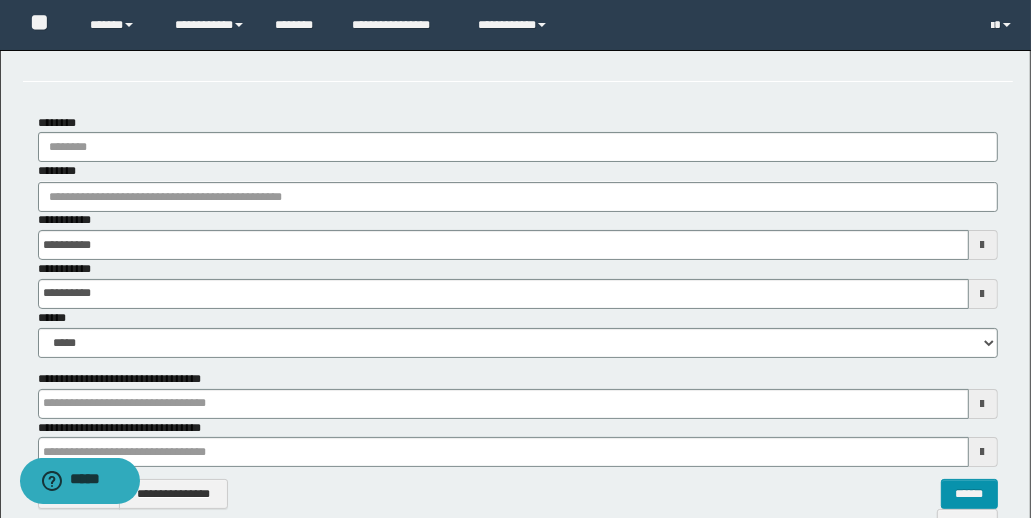 click at bounding box center (983, 245) 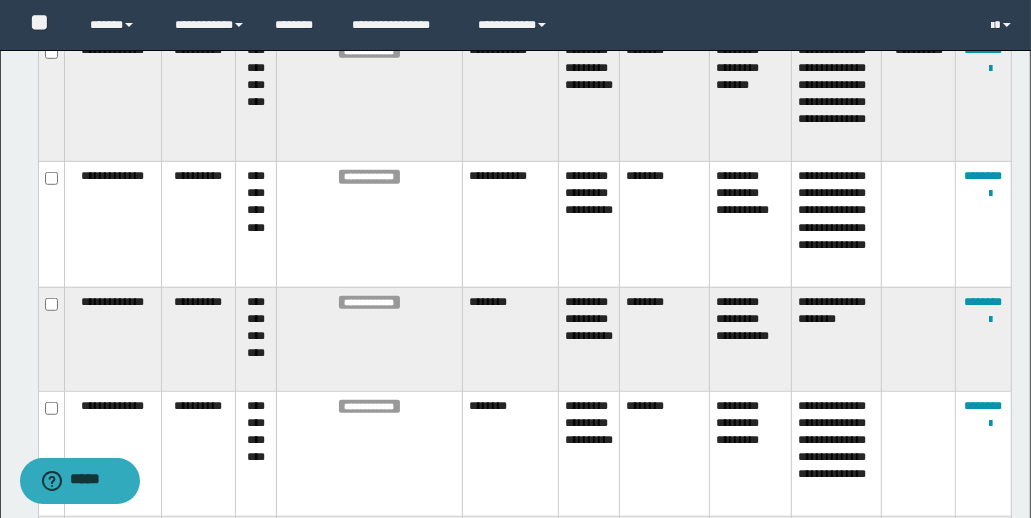 scroll, scrollTop: 880, scrollLeft: 0, axis: vertical 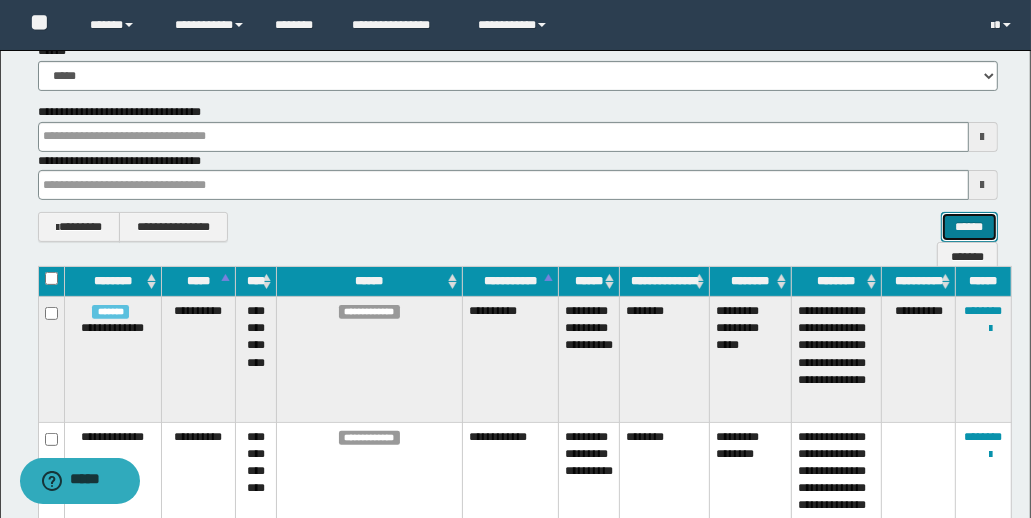 click on "******" at bounding box center (969, 227) 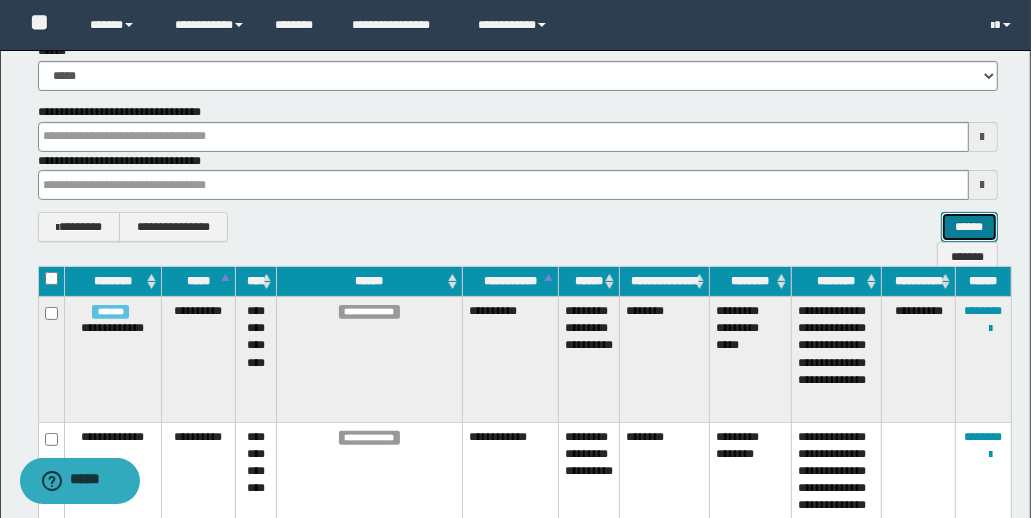 click on "******" at bounding box center (969, 227) 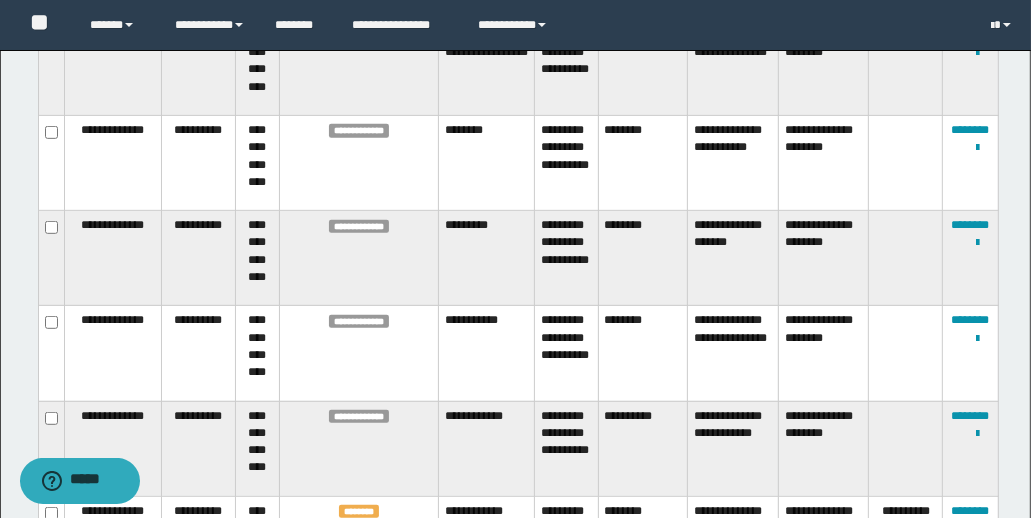 scroll, scrollTop: 623, scrollLeft: 0, axis: vertical 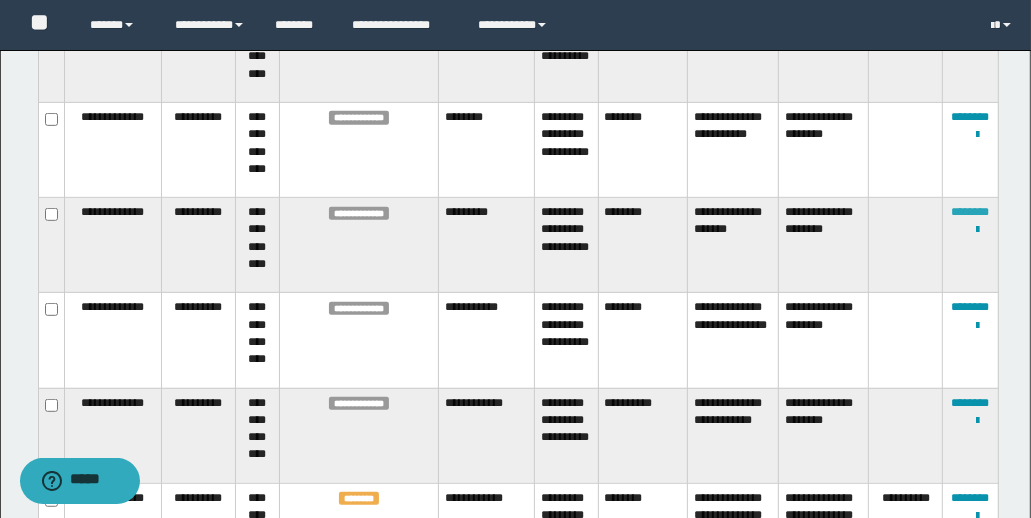 click on "********" at bounding box center [971, 212] 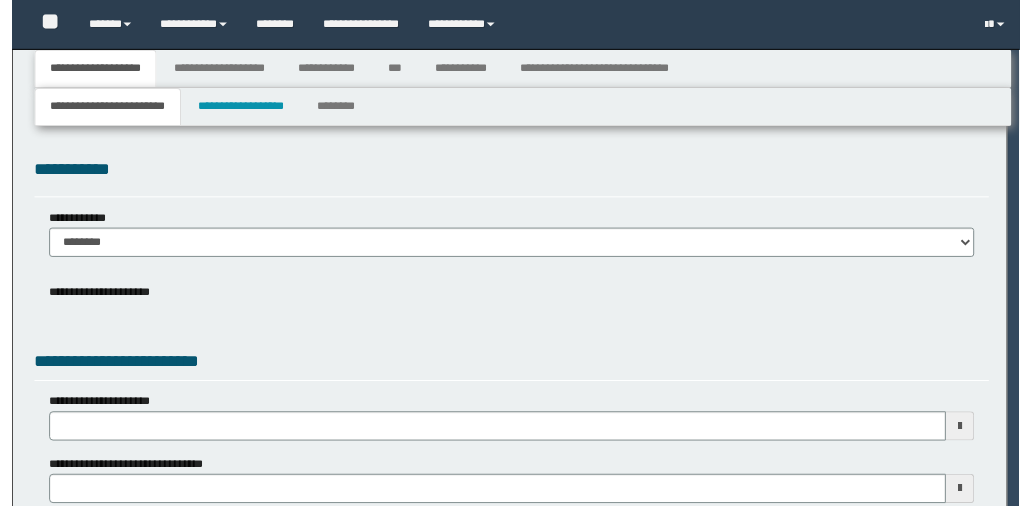 scroll, scrollTop: 0, scrollLeft: 0, axis: both 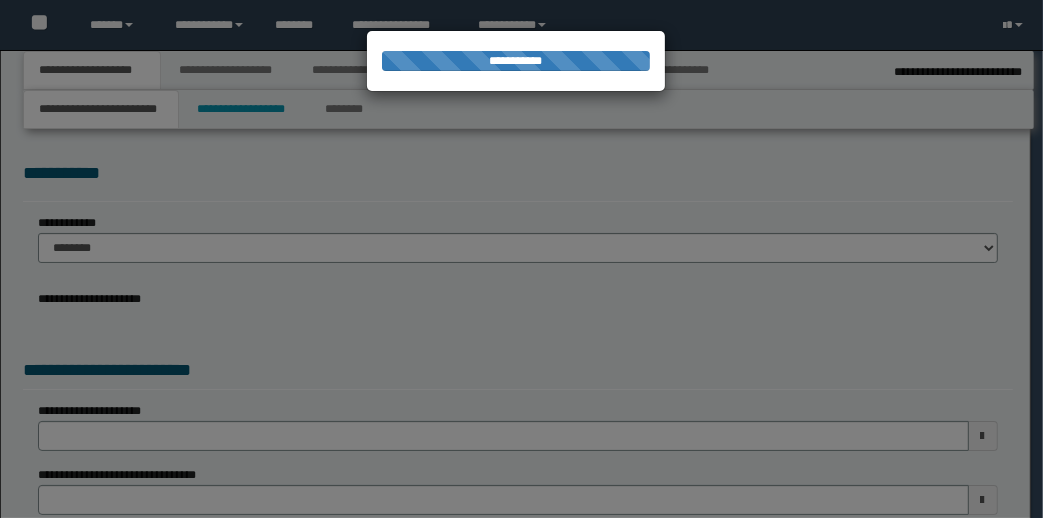 select on "*" 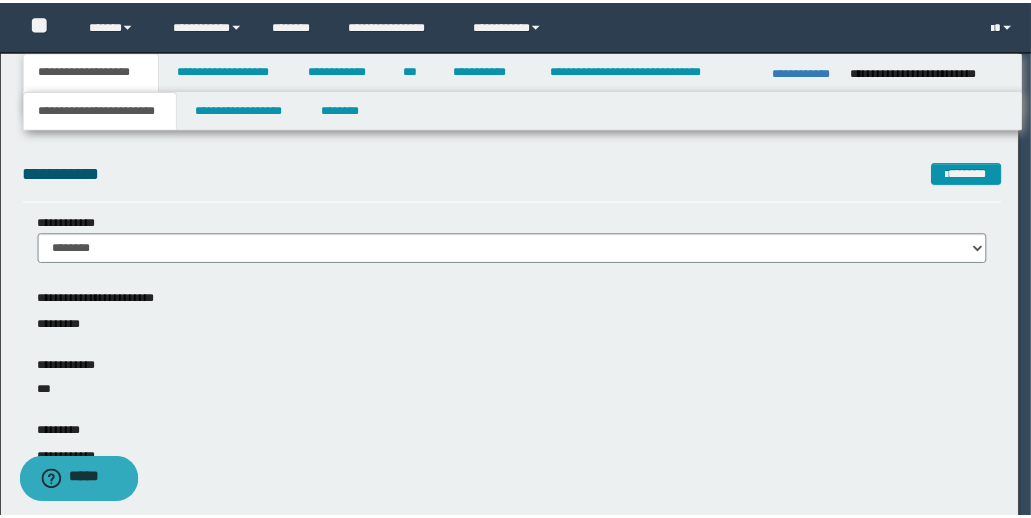 scroll, scrollTop: 0, scrollLeft: 0, axis: both 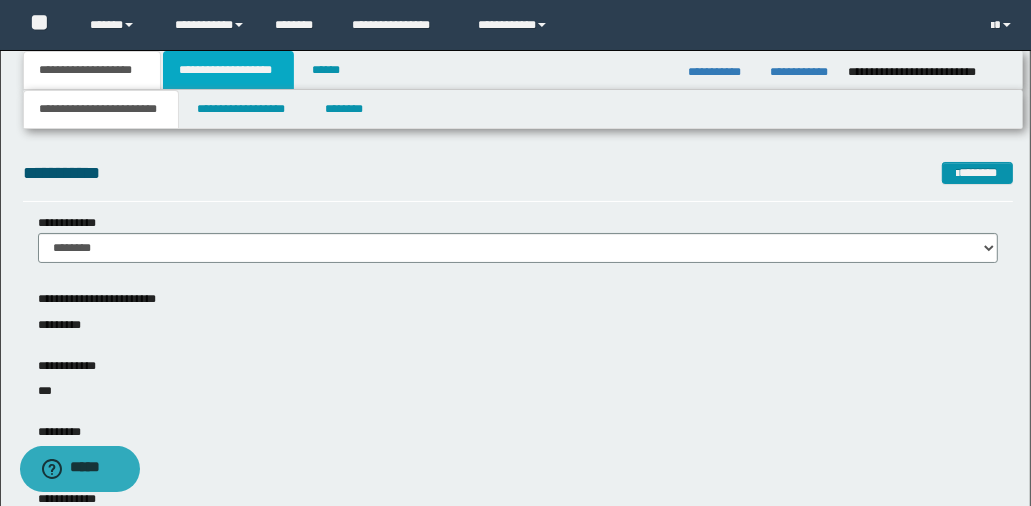 click on "**********" at bounding box center (228, 70) 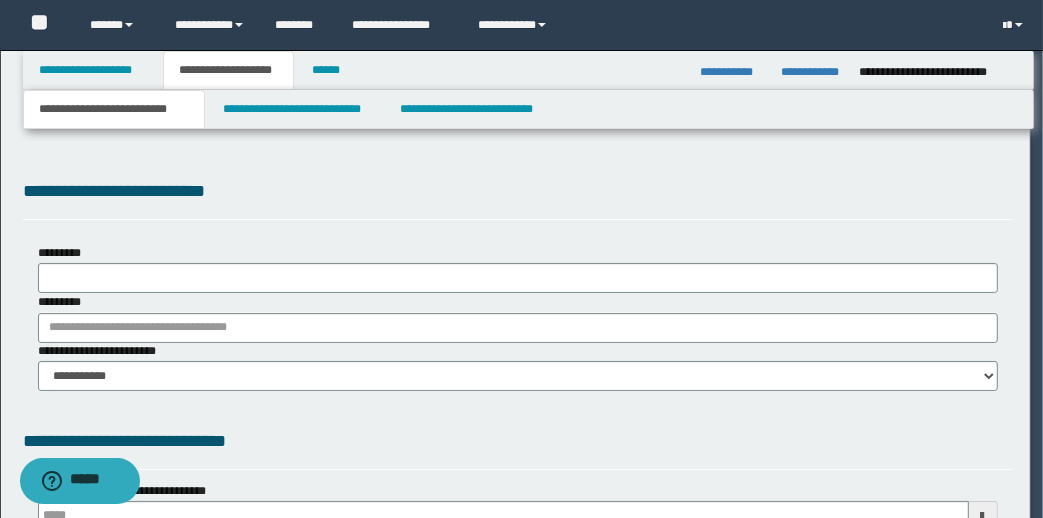 type on "**********" 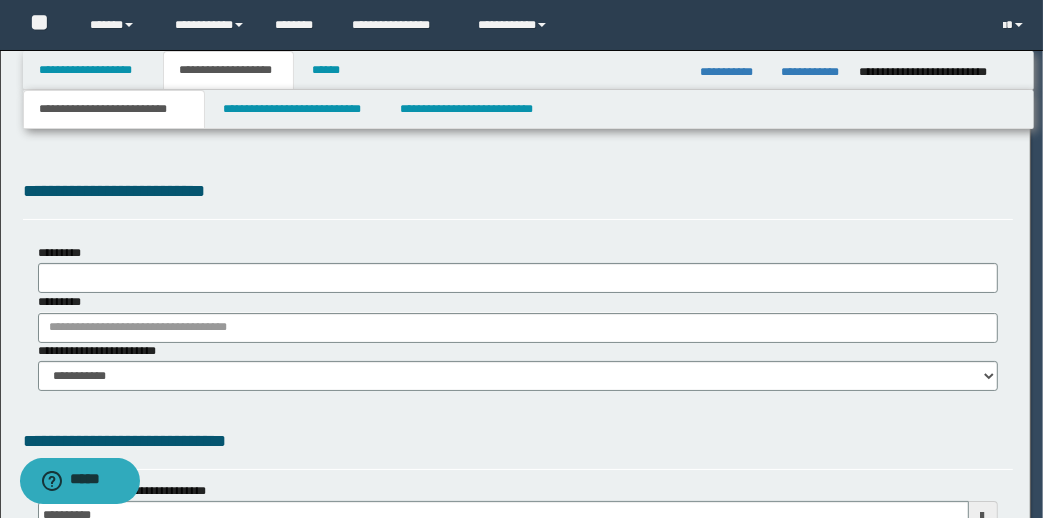 type on "**********" 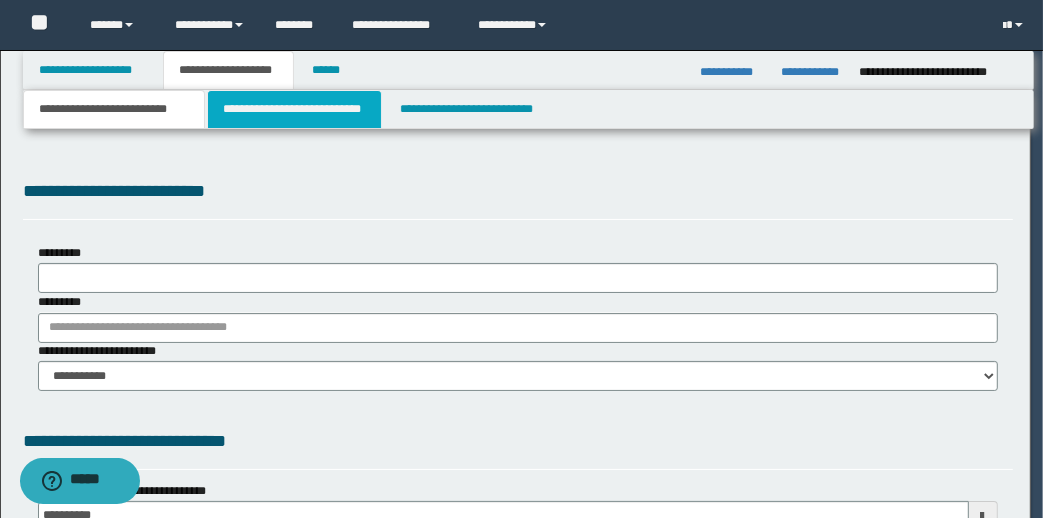 select on "*" 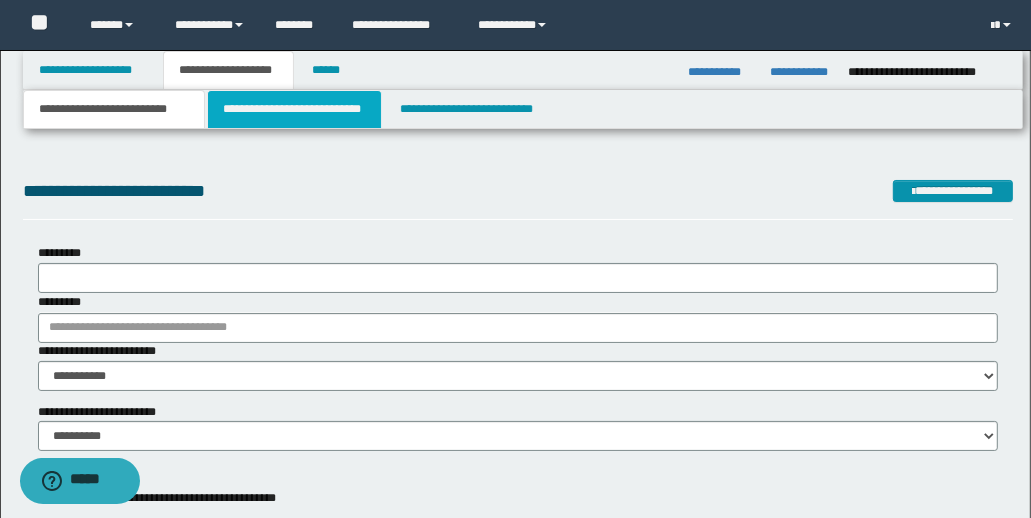 scroll, scrollTop: 0, scrollLeft: 0, axis: both 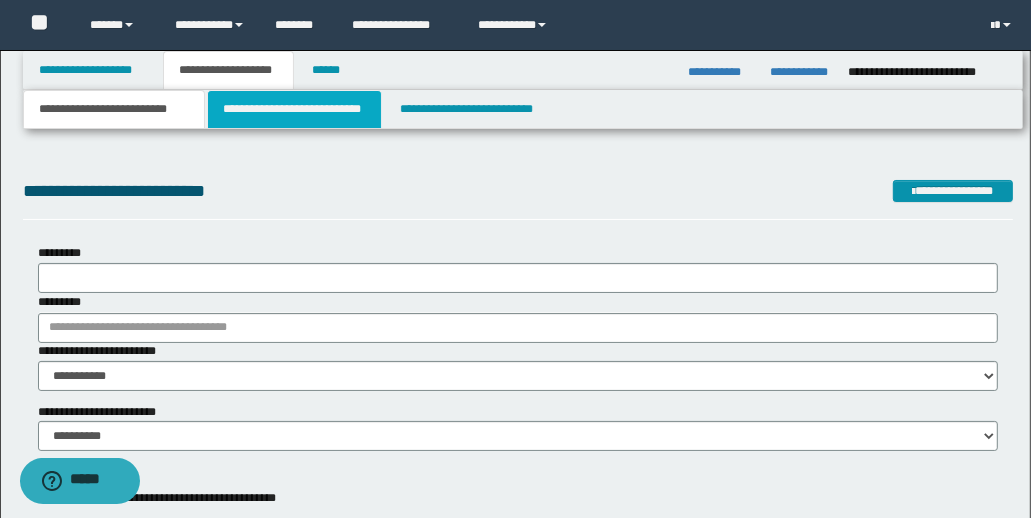 click on "**********" at bounding box center [294, 109] 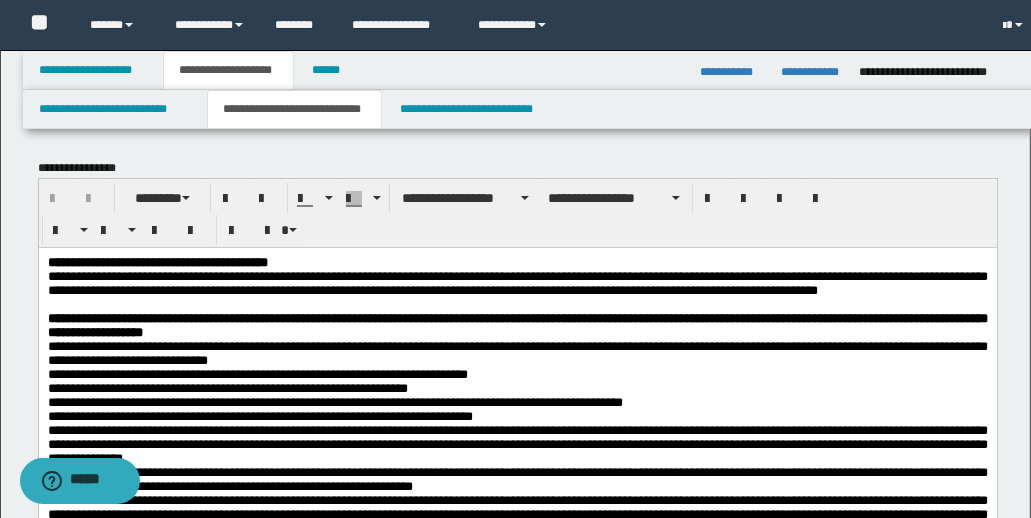 scroll, scrollTop: 0, scrollLeft: 0, axis: both 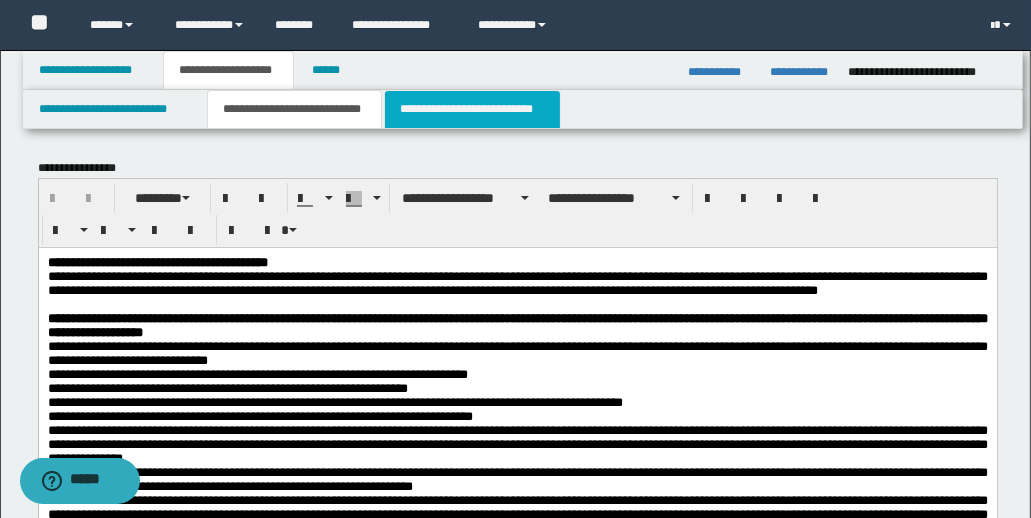 click on "**********" at bounding box center (472, 109) 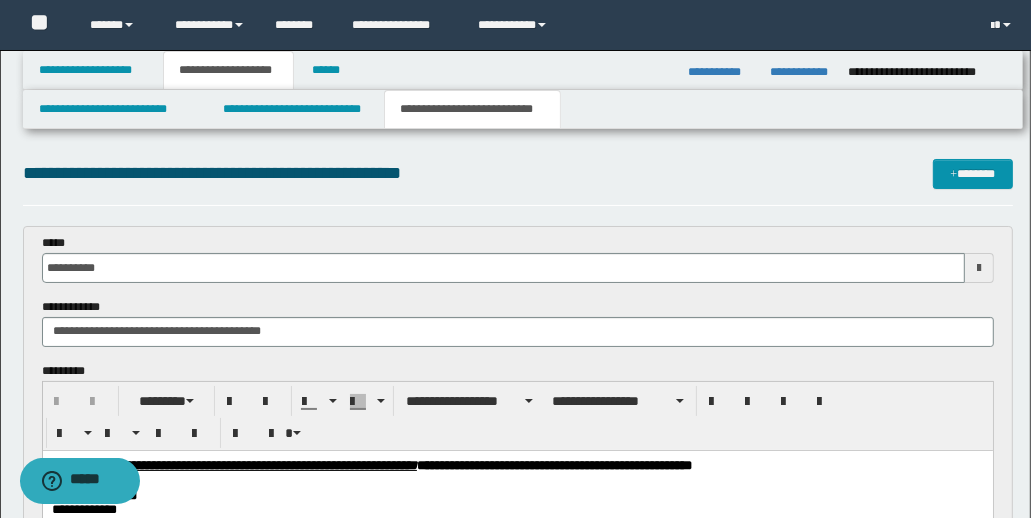 scroll, scrollTop: 0, scrollLeft: 0, axis: both 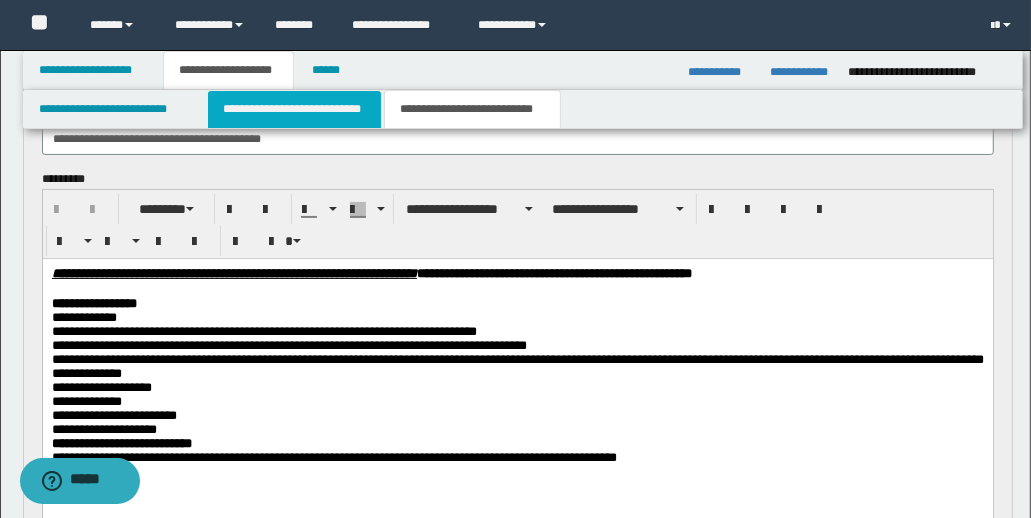 click on "**********" at bounding box center (294, 109) 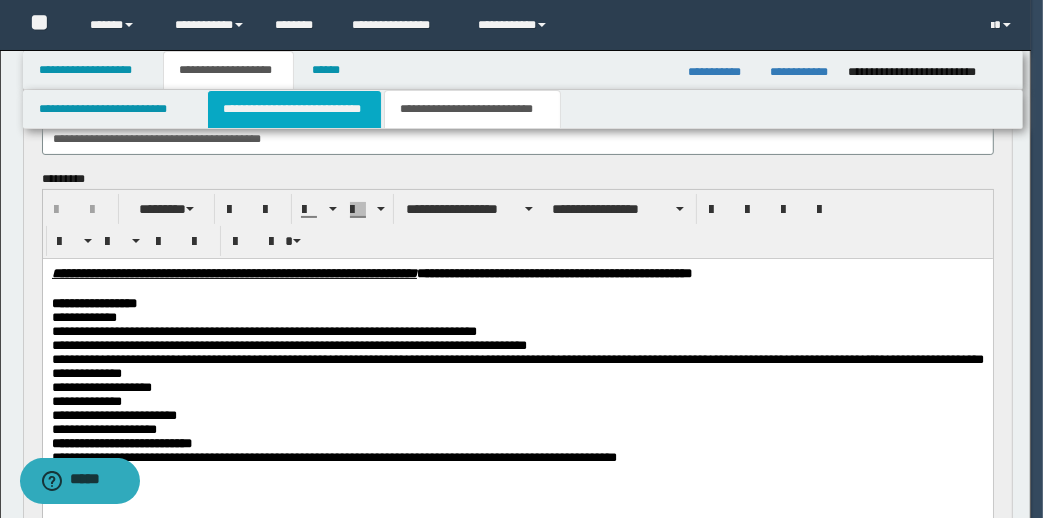 type 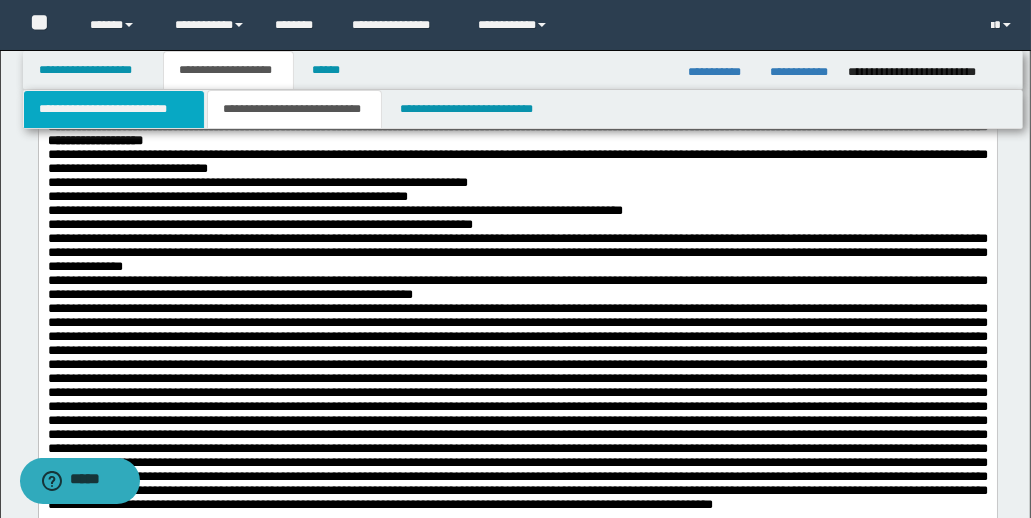 click on "**********" at bounding box center [114, 109] 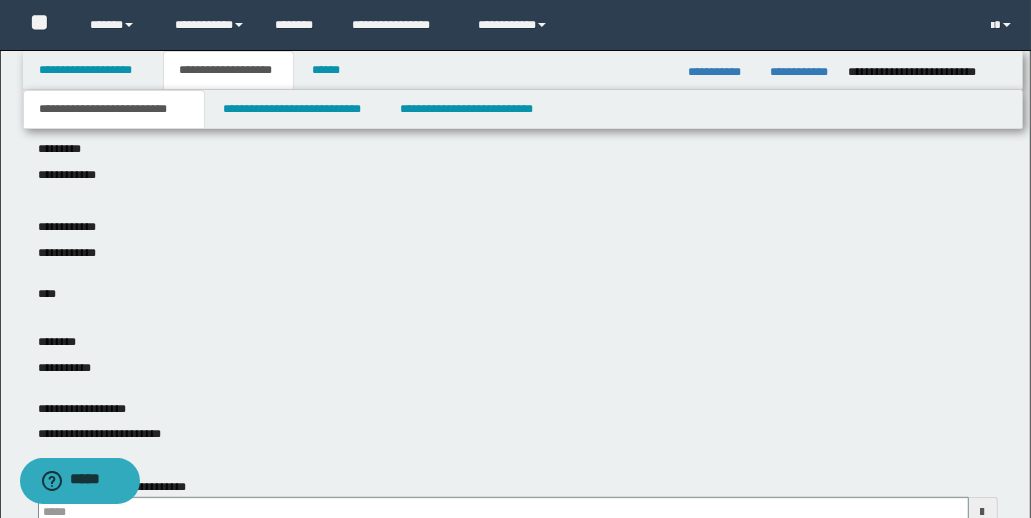 scroll, scrollTop: 545, scrollLeft: 0, axis: vertical 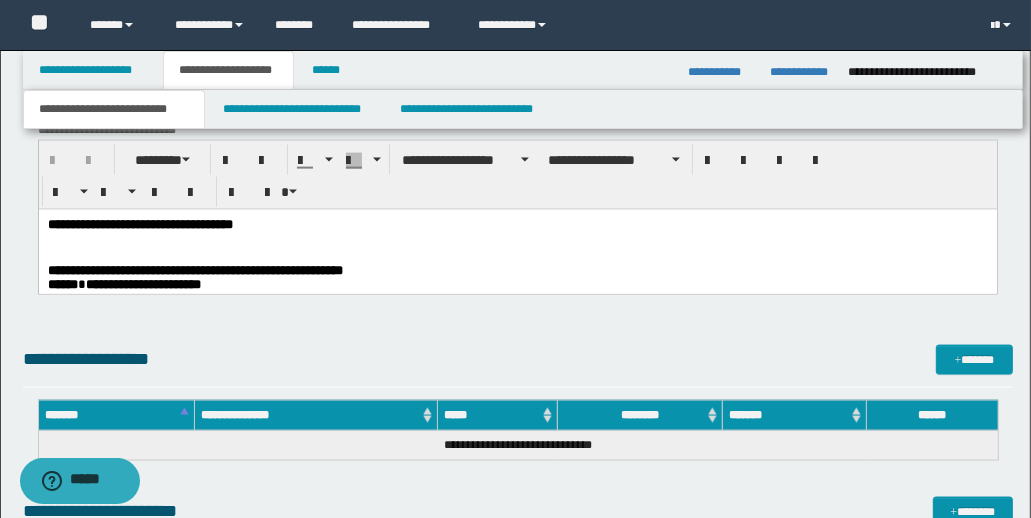 click on "**********" at bounding box center [517, 1989] 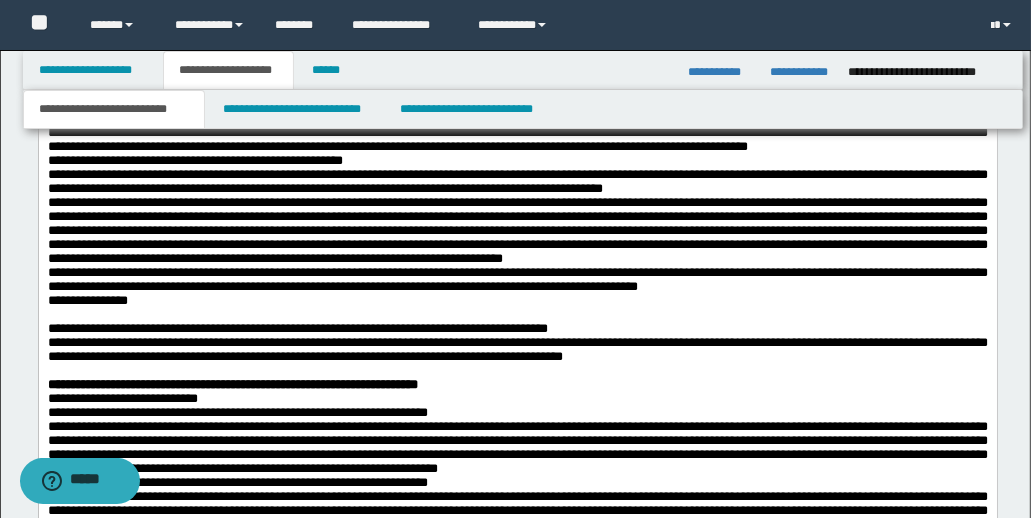 scroll, scrollTop: 2014, scrollLeft: 0, axis: vertical 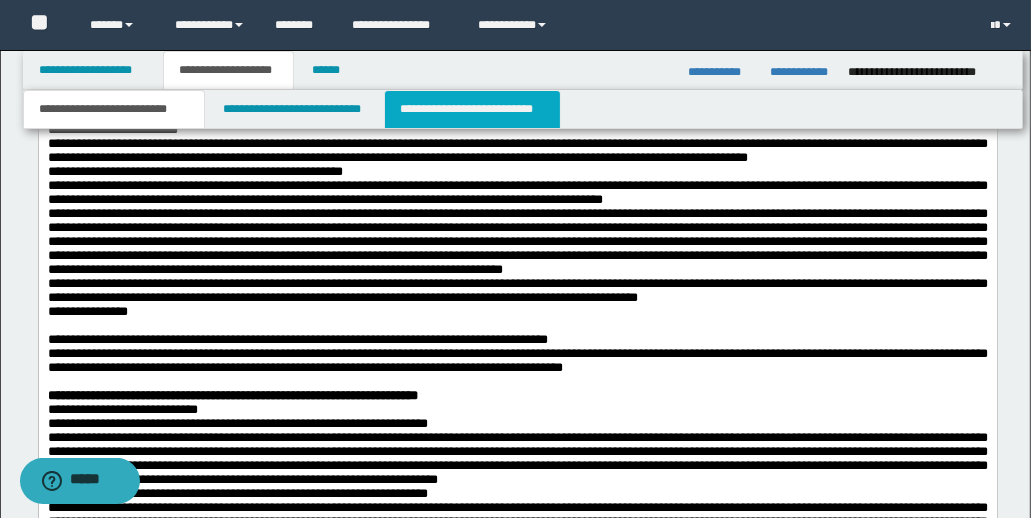 click on "**********" at bounding box center [472, 109] 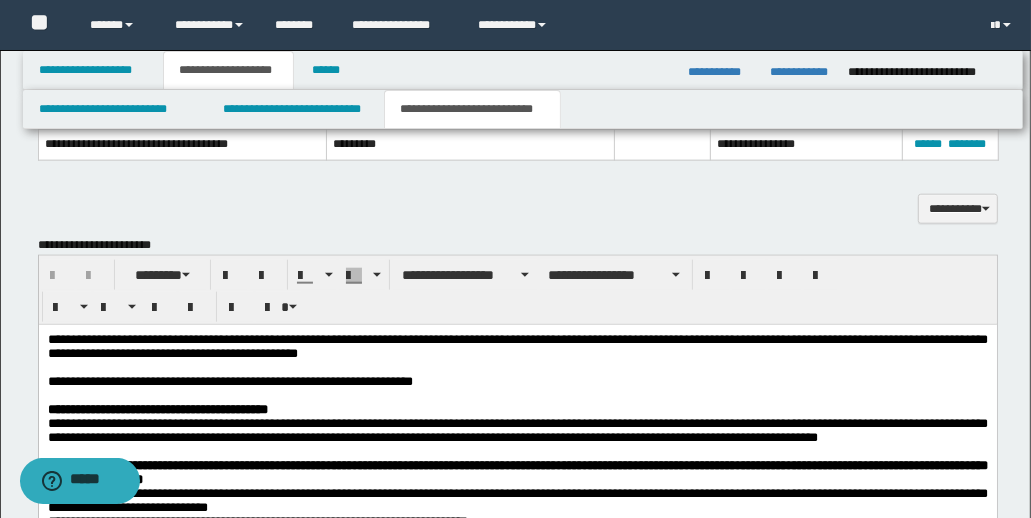 scroll, scrollTop: 1528, scrollLeft: 0, axis: vertical 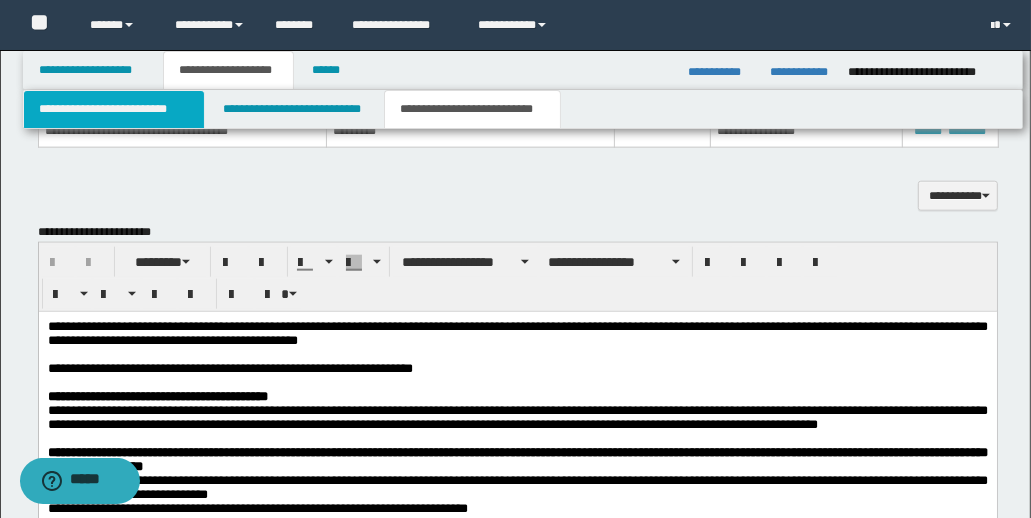 click on "**********" at bounding box center [114, 109] 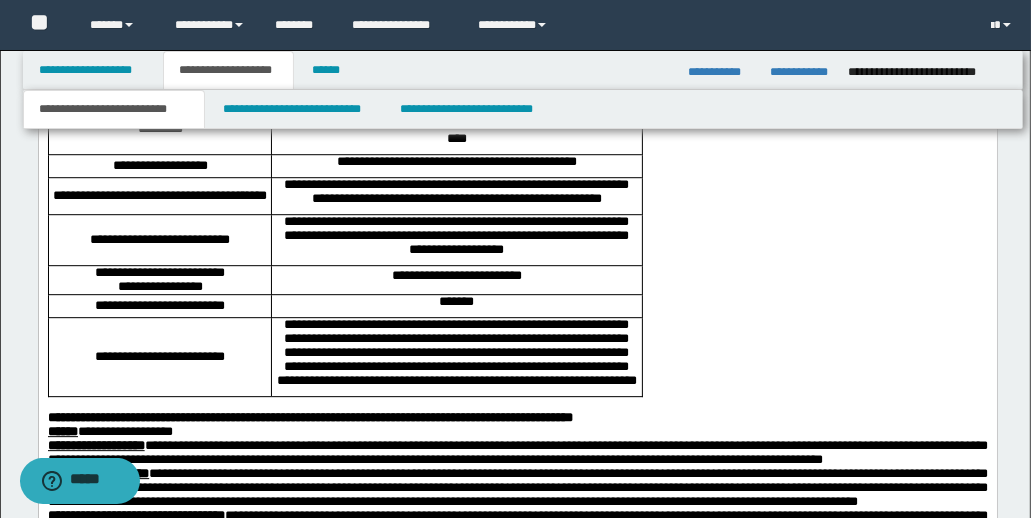 scroll, scrollTop: 3856, scrollLeft: 0, axis: vertical 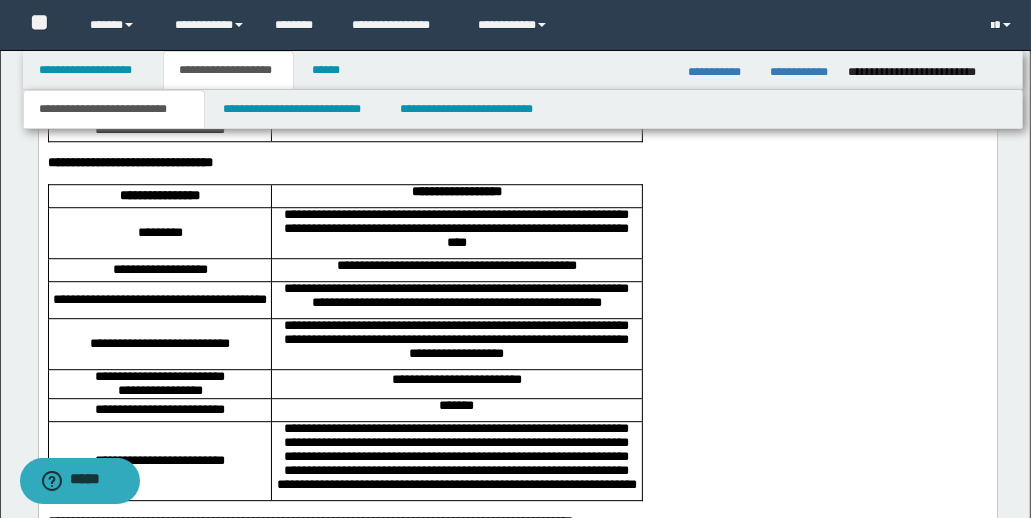 drag, startPoint x: 1035, startPoint y: 138, endPoint x: 785, endPoint y: 2087, distance: 1964.9685 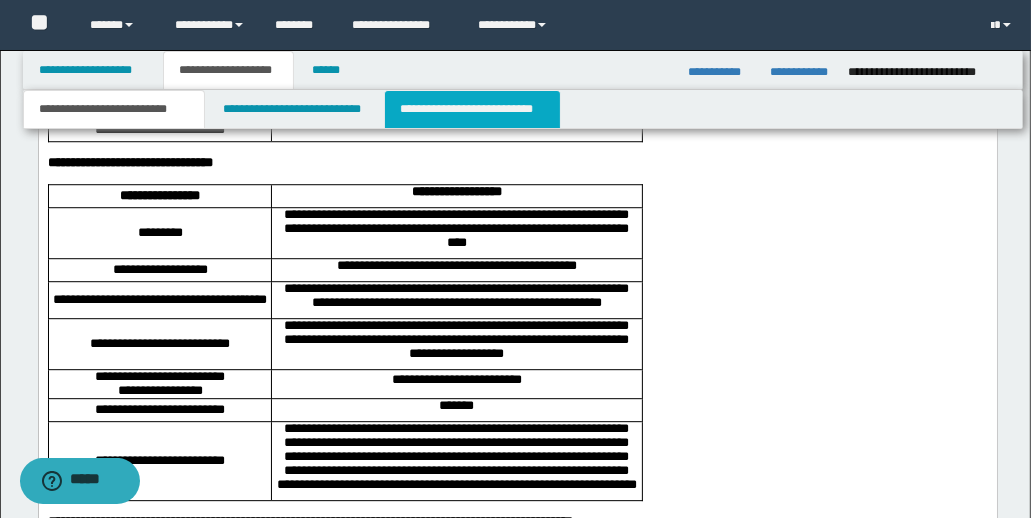 click on "**********" at bounding box center [472, 109] 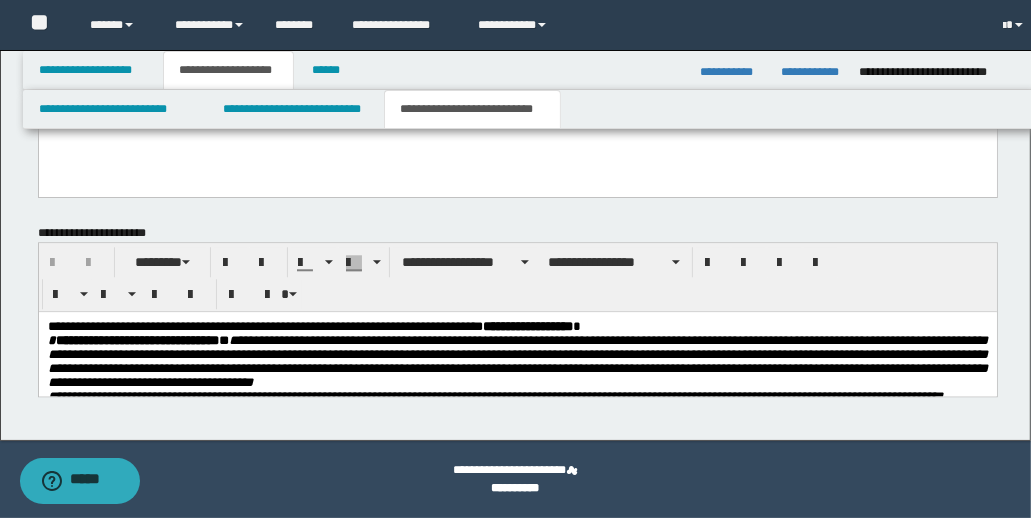 scroll, scrollTop: 3441, scrollLeft: 0, axis: vertical 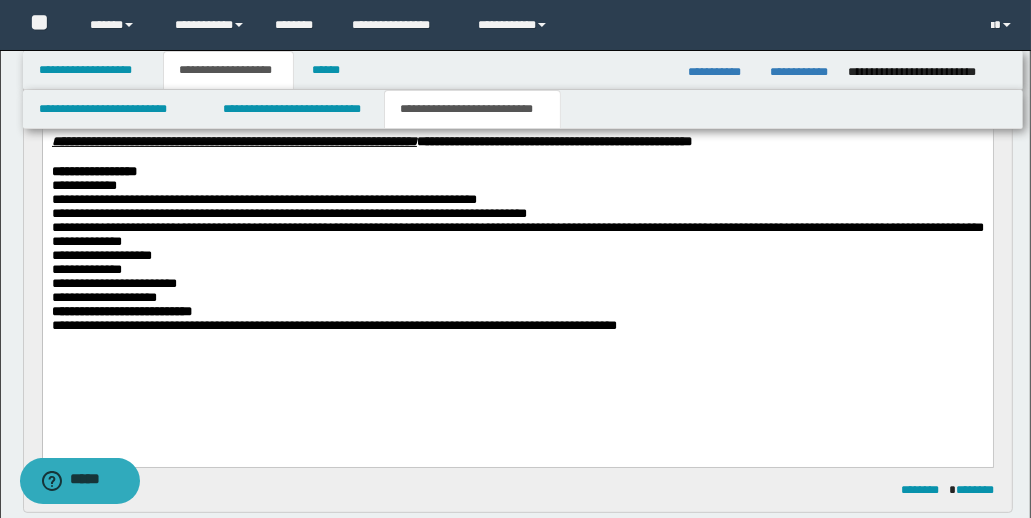 click on "**********" at bounding box center [517, 325] 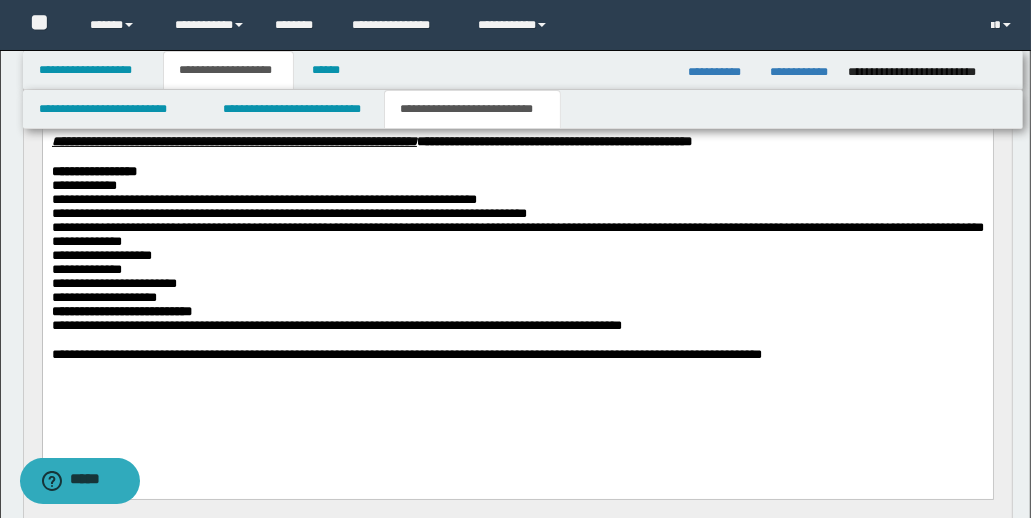 click on "**********" at bounding box center (406, 353) 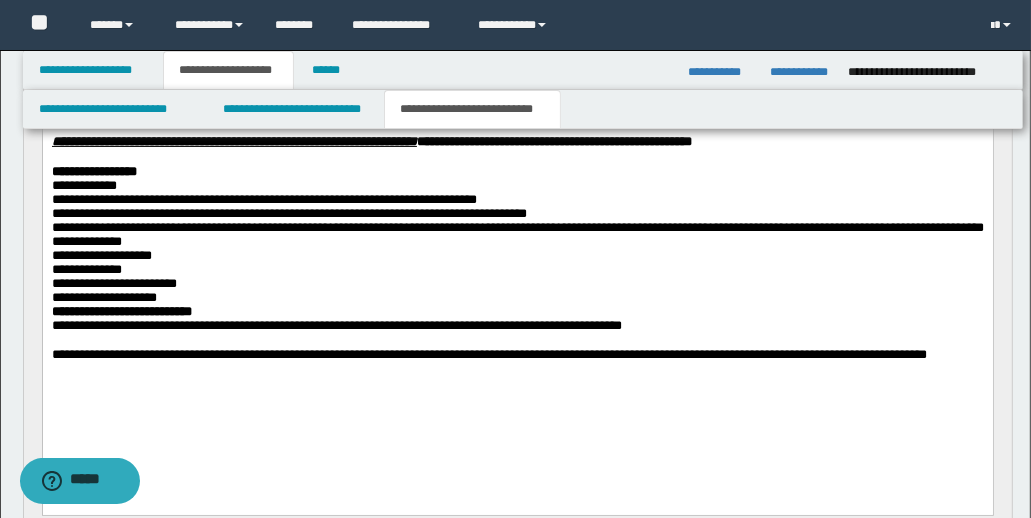 click on "**********" at bounding box center (488, 353) 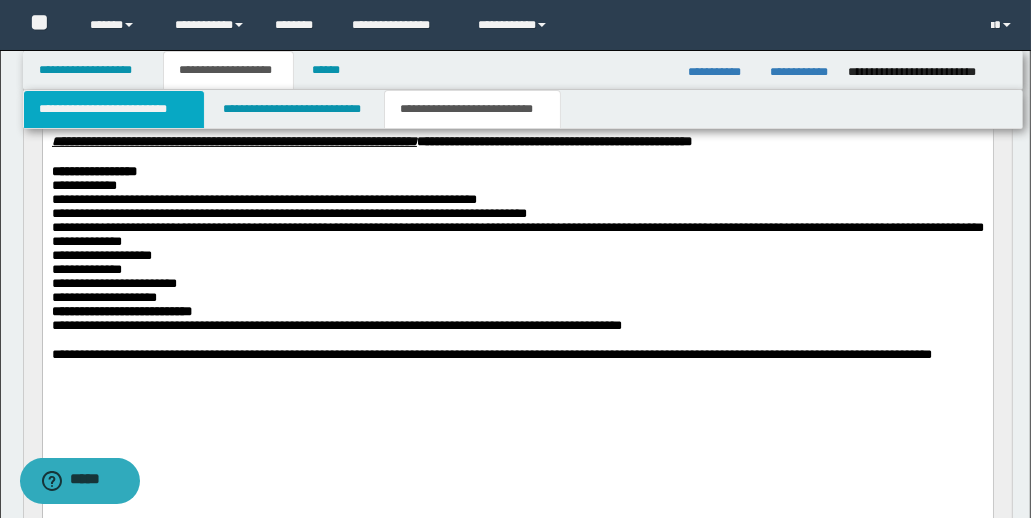 click on "**********" at bounding box center (114, 109) 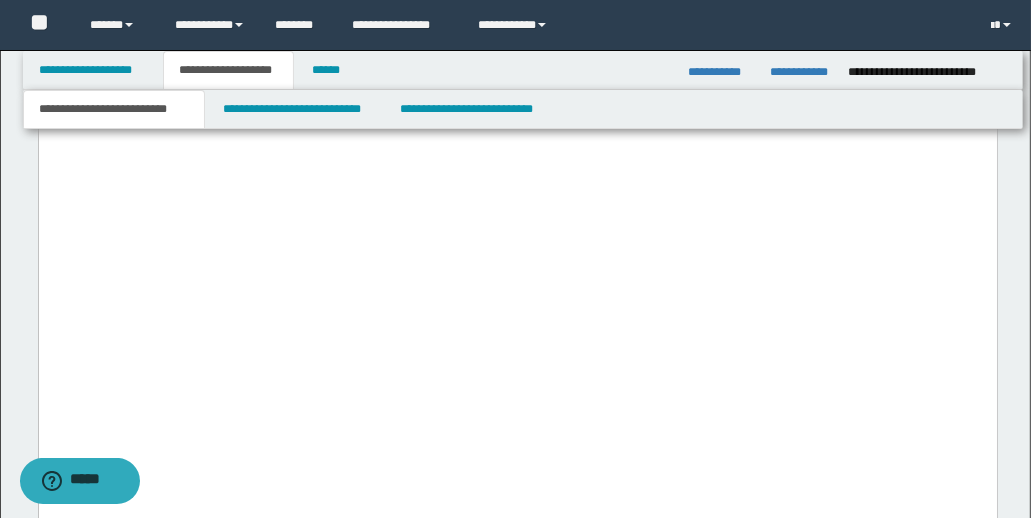 scroll, scrollTop: 5689, scrollLeft: 0, axis: vertical 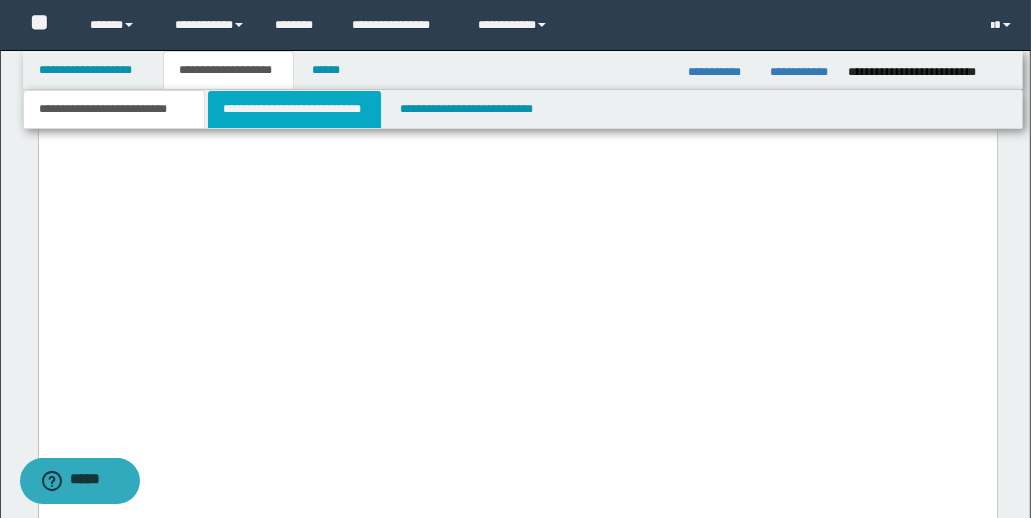 click on "**********" at bounding box center [294, 109] 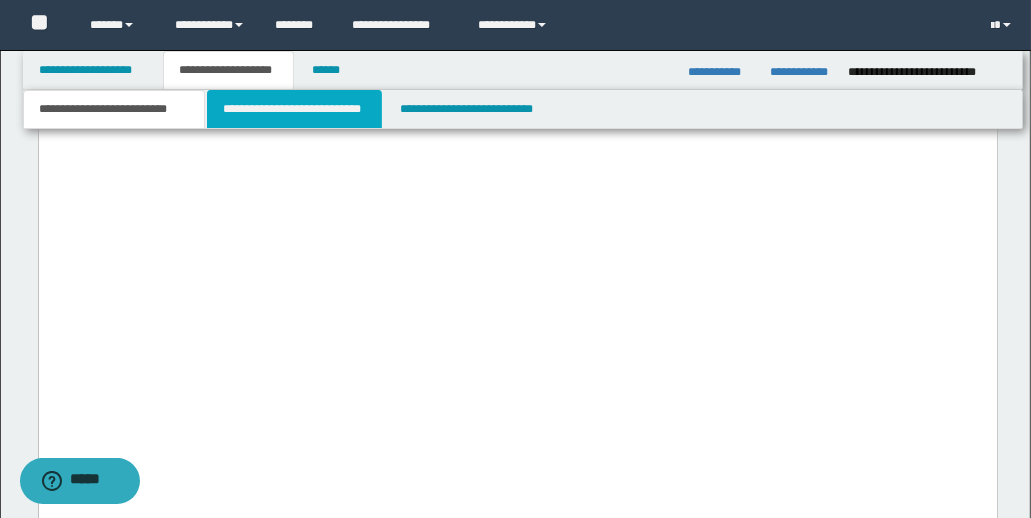 type 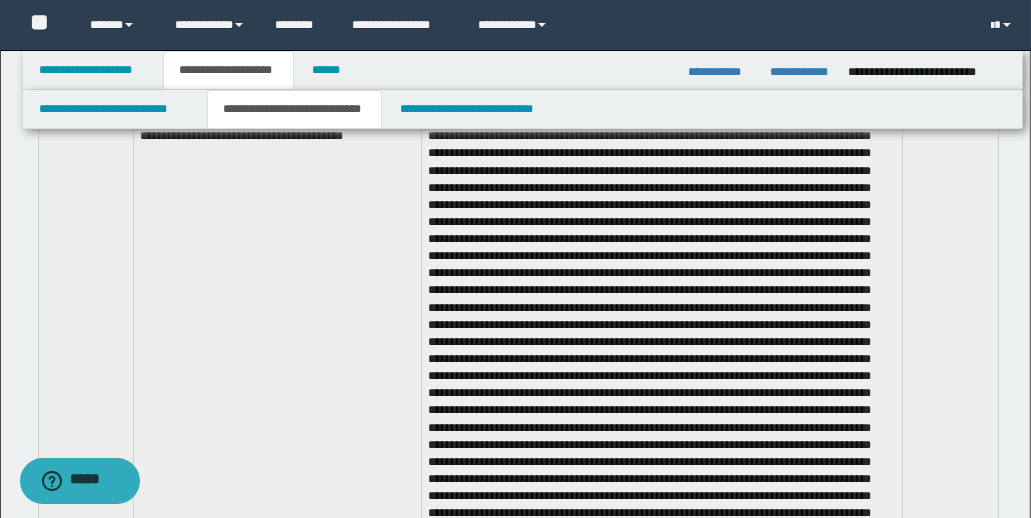 scroll, scrollTop: 4063, scrollLeft: 0, axis: vertical 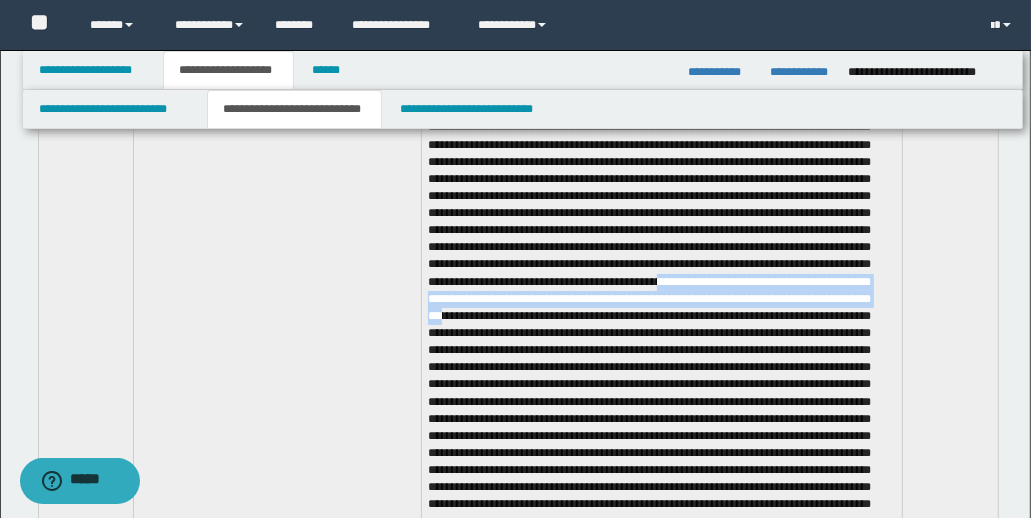 drag, startPoint x: 526, startPoint y: 369, endPoint x: 697, endPoint y: 360, distance: 171.23668 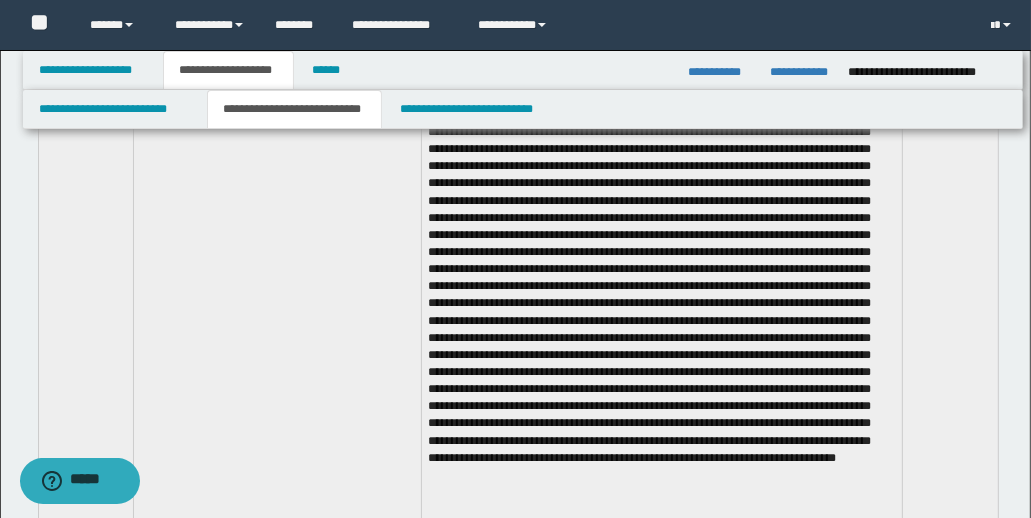 scroll, scrollTop: 5387, scrollLeft: 0, axis: vertical 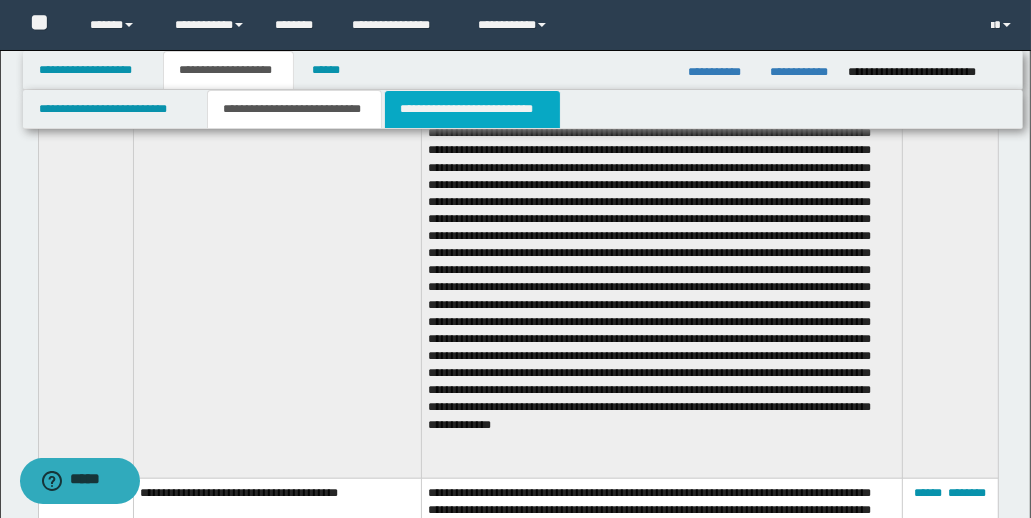 click on "**********" at bounding box center [472, 109] 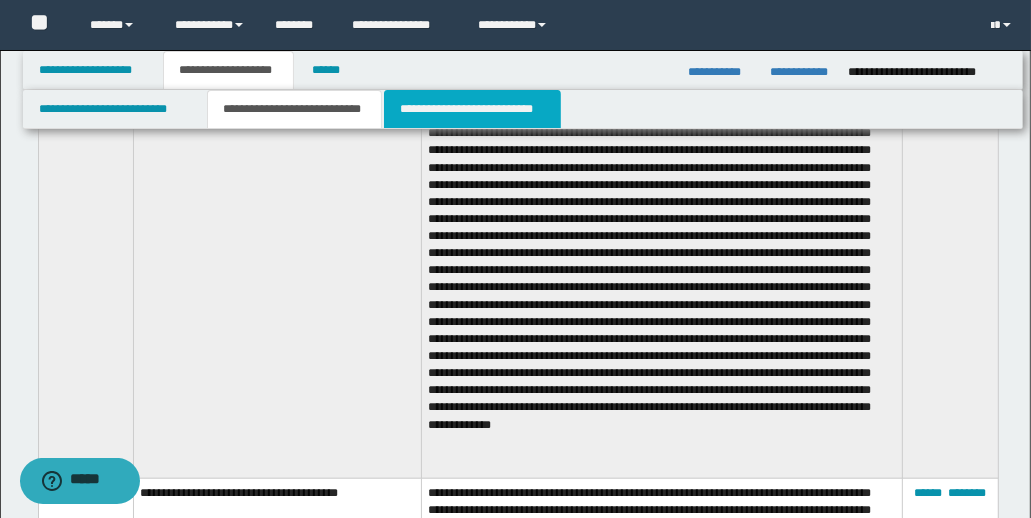 scroll, scrollTop: 3521, scrollLeft: 0, axis: vertical 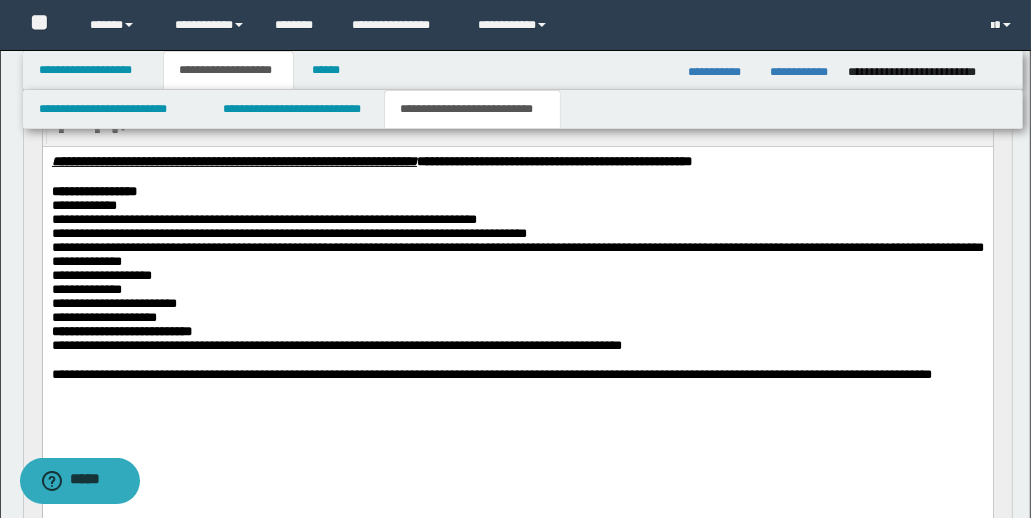 click on "**********" at bounding box center (517, 345) 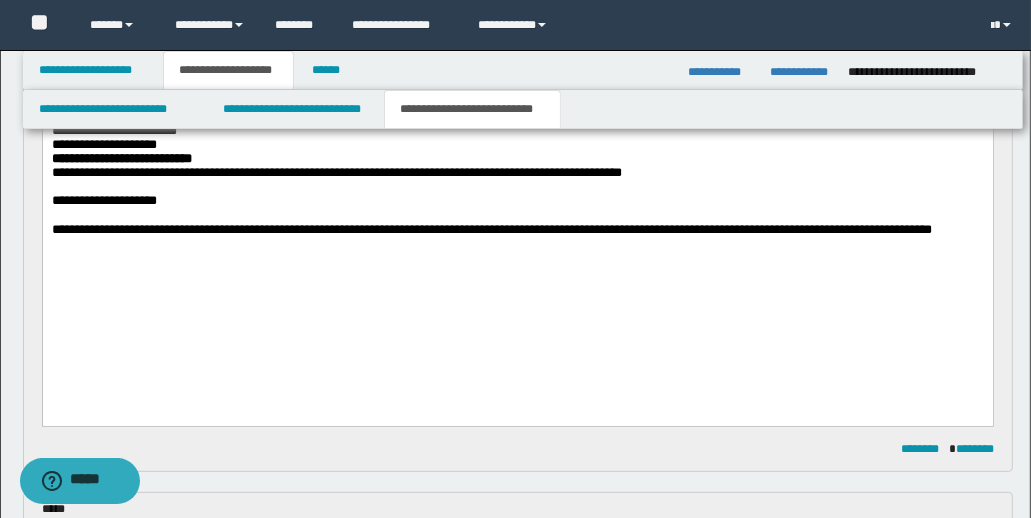 scroll, scrollTop: 497, scrollLeft: 0, axis: vertical 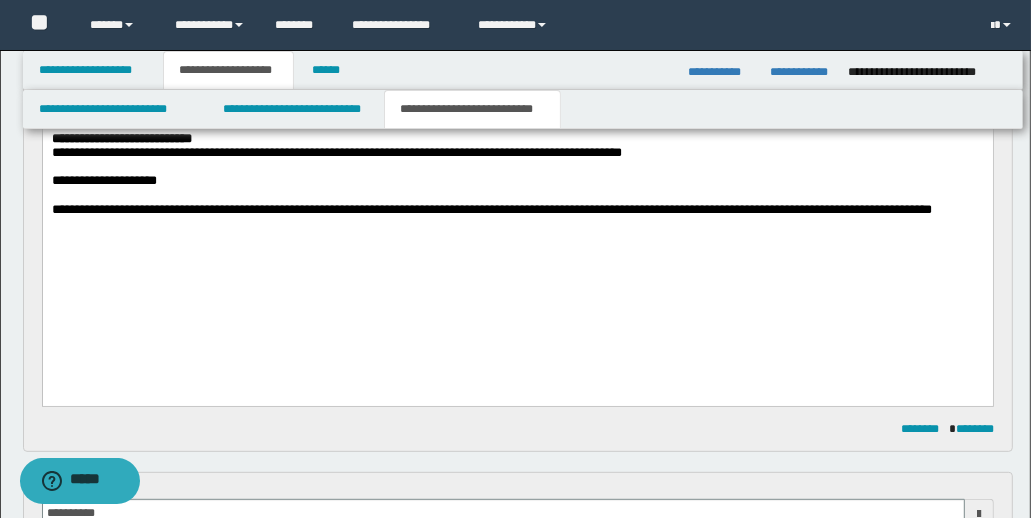 click at bounding box center (517, 224) 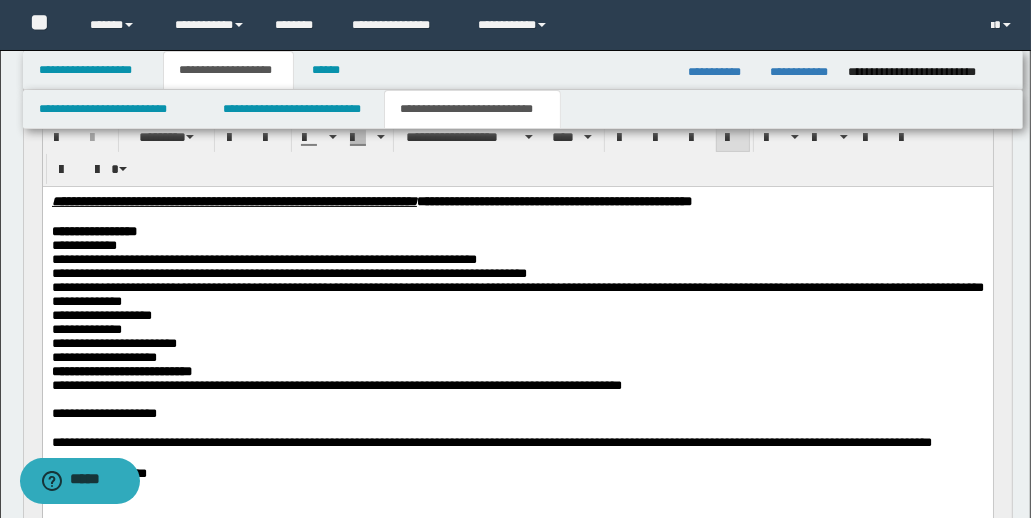 scroll, scrollTop: 256, scrollLeft: 0, axis: vertical 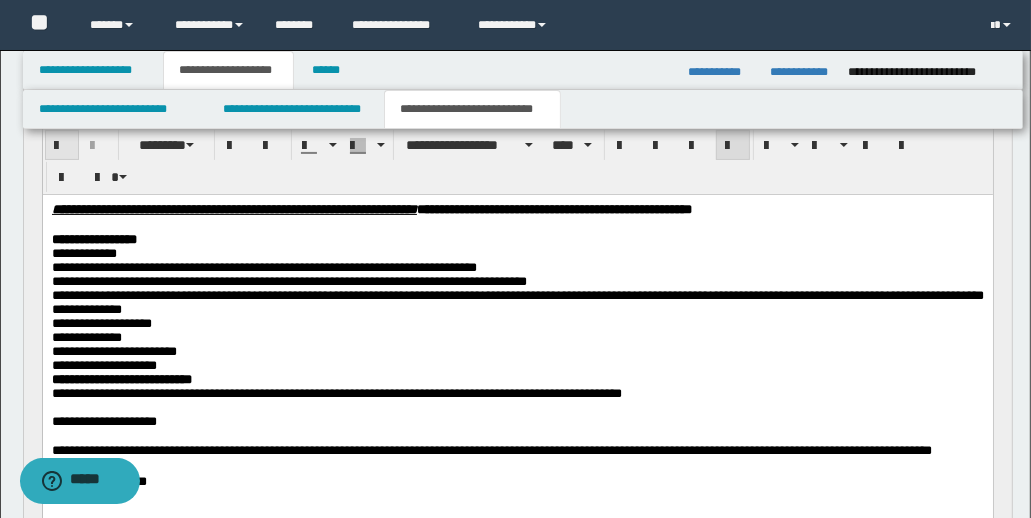click at bounding box center (62, 146) 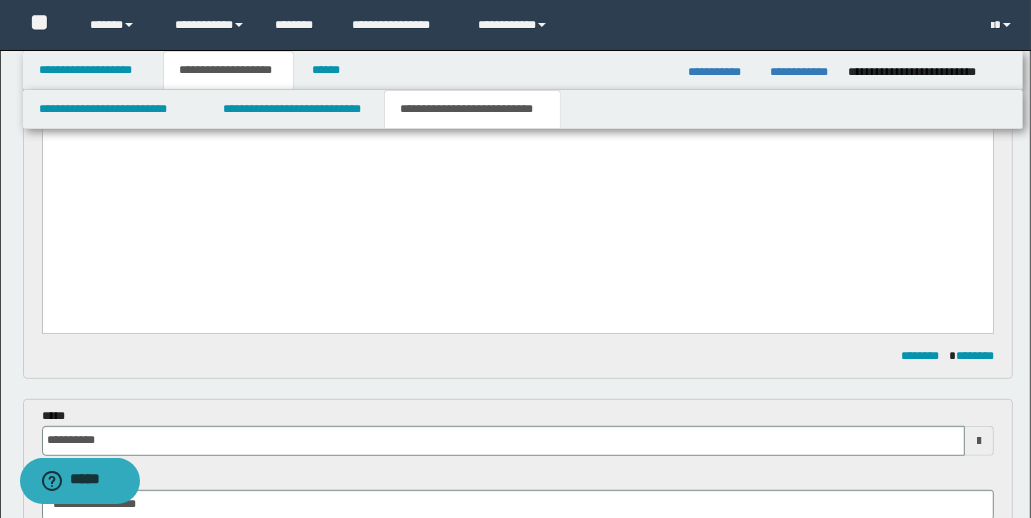 scroll, scrollTop: 529, scrollLeft: 0, axis: vertical 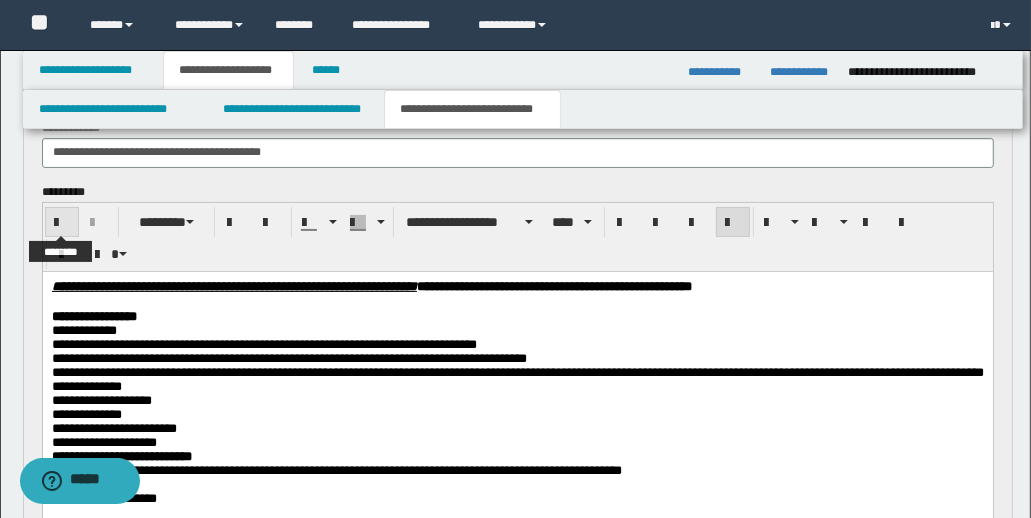 click at bounding box center (62, 223) 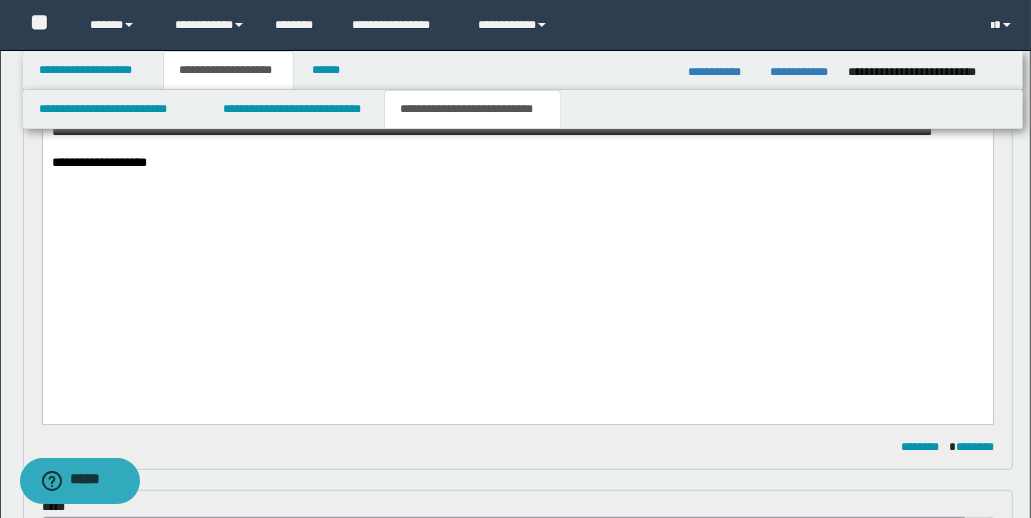 scroll, scrollTop: 568, scrollLeft: 0, axis: vertical 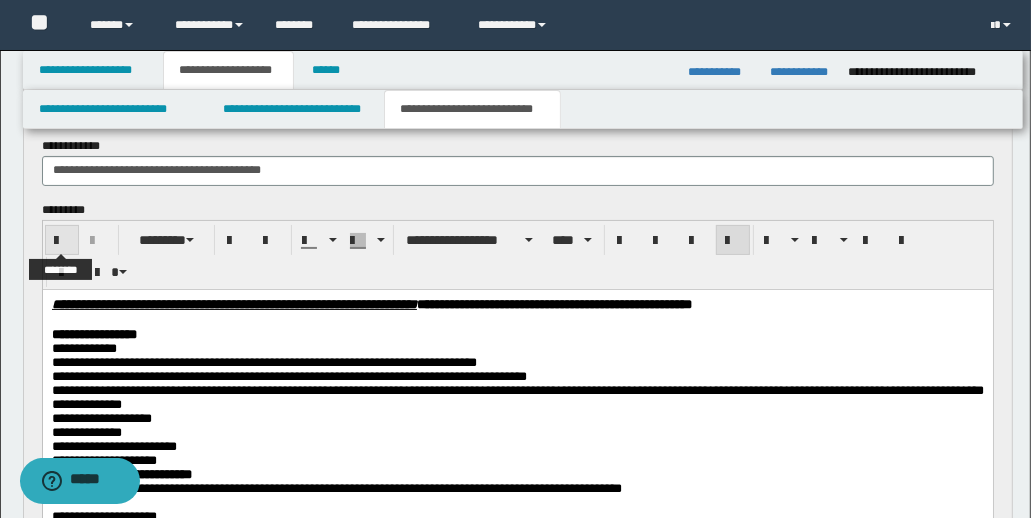 click at bounding box center (62, 241) 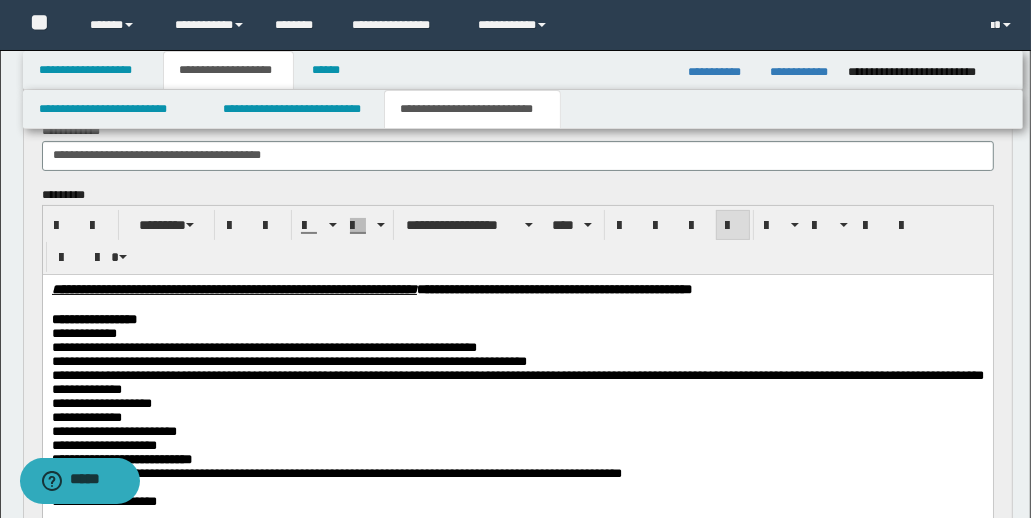 scroll, scrollTop: 476, scrollLeft: 0, axis: vertical 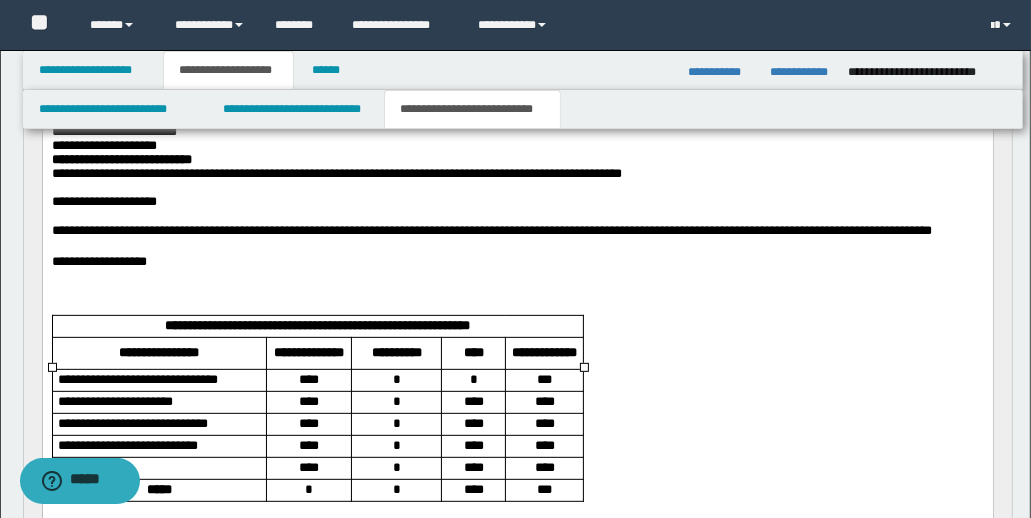 click at bounding box center (517, 291) 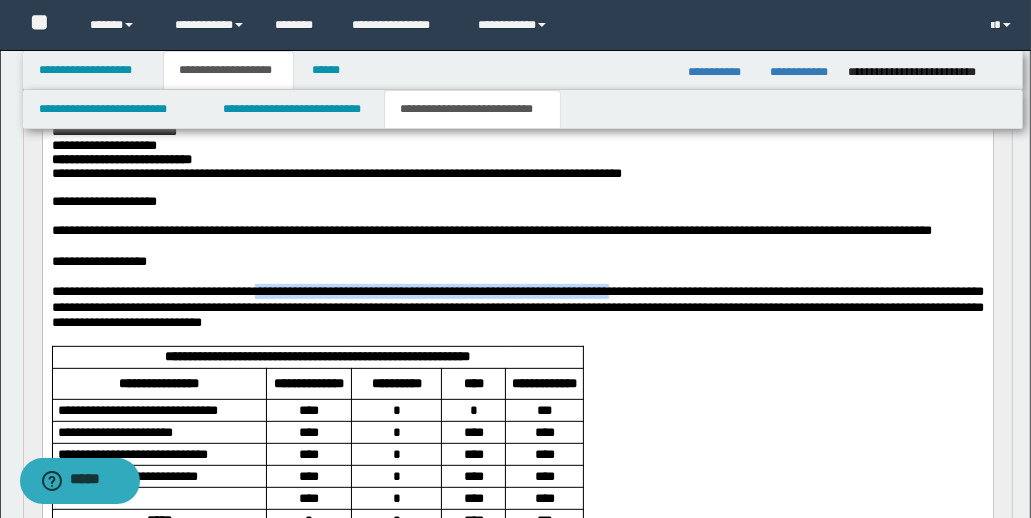 drag, startPoint x: 299, startPoint y: 343, endPoint x: 694, endPoint y: 326, distance: 395.36566 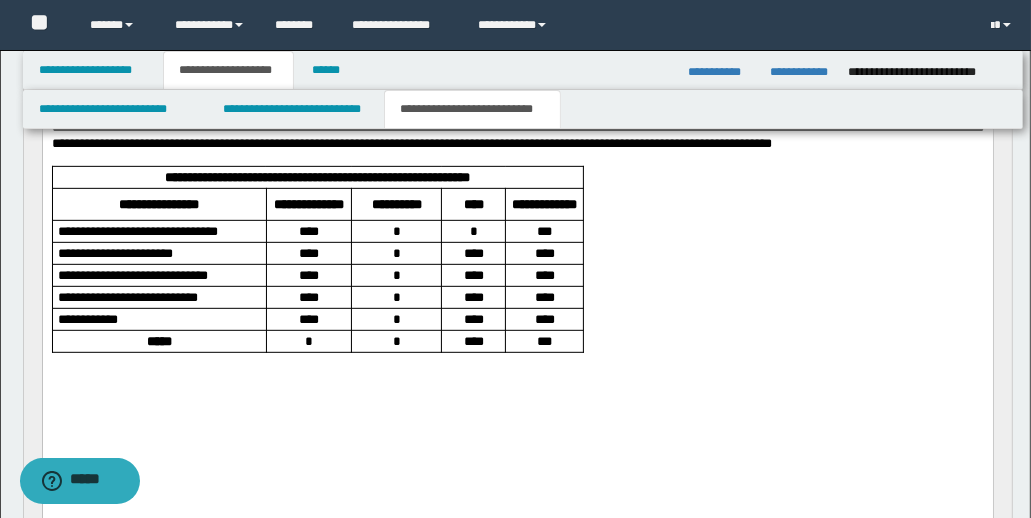 scroll, scrollTop: 647, scrollLeft: 0, axis: vertical 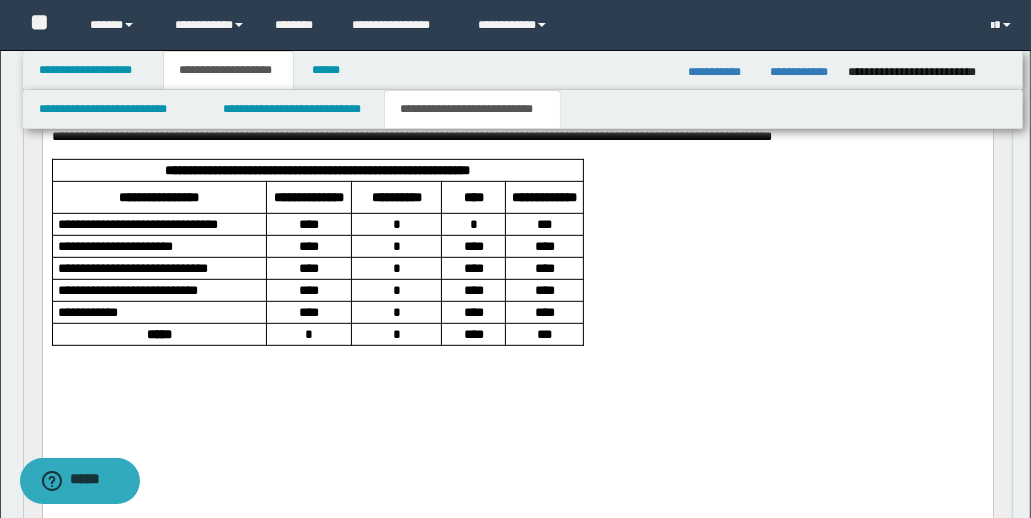 click at bounding box center [517, 368] 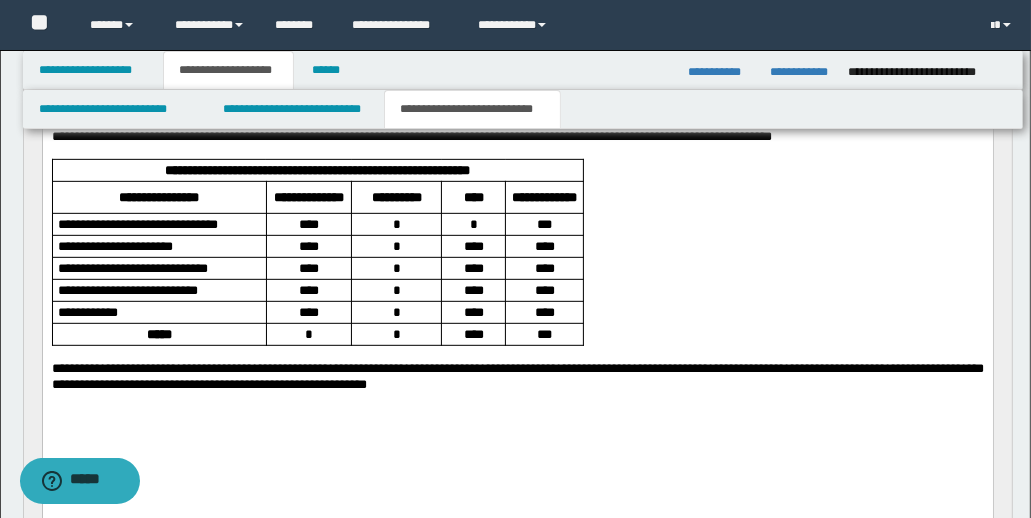 click on "**********" at bounding box center (517, 376) 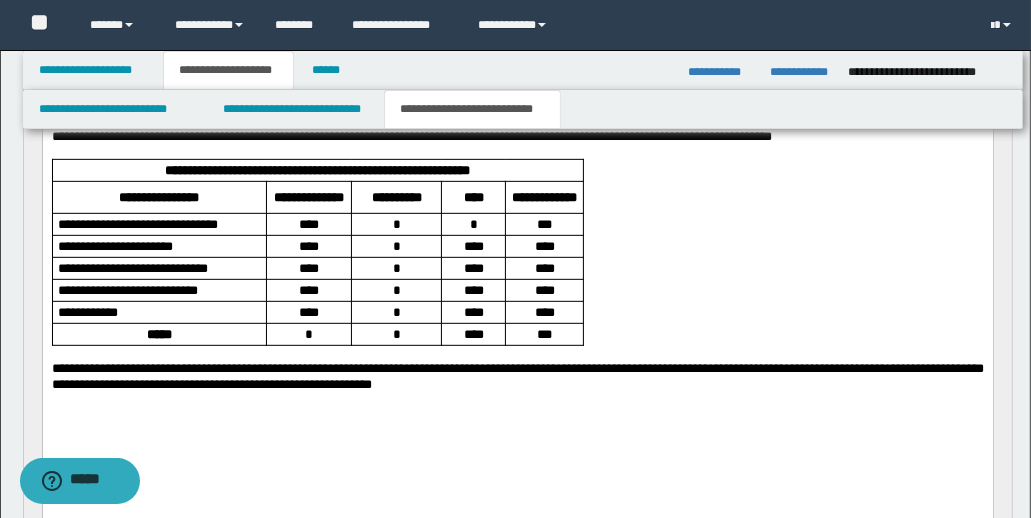 click on "**********" at bounding box center [517, 127] 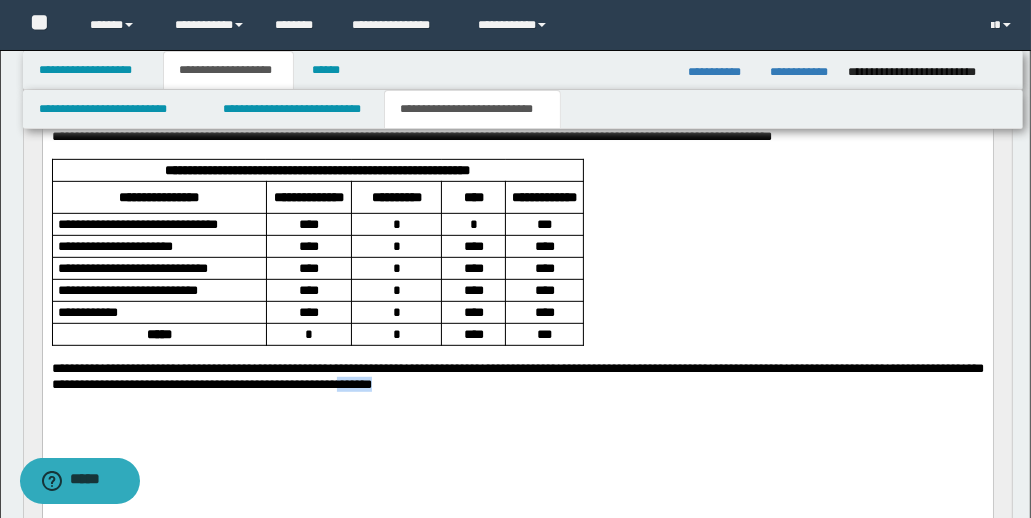drag, startPoint x: 539, startPoint y: 454, endPoint x: 615, endPoint y: 461, distance: 76.321686 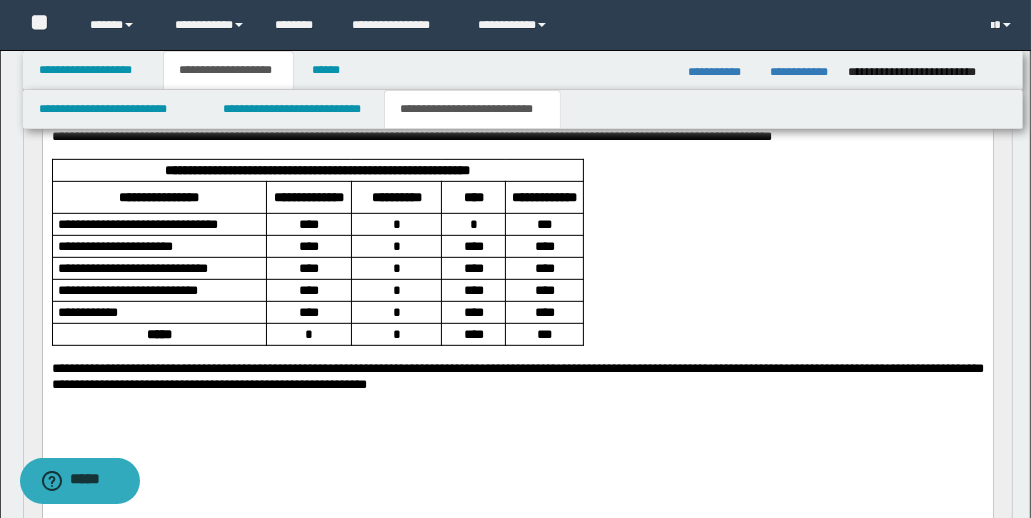 scroll, scrollTop: 806, scrollLeft: 0, axis: vertical 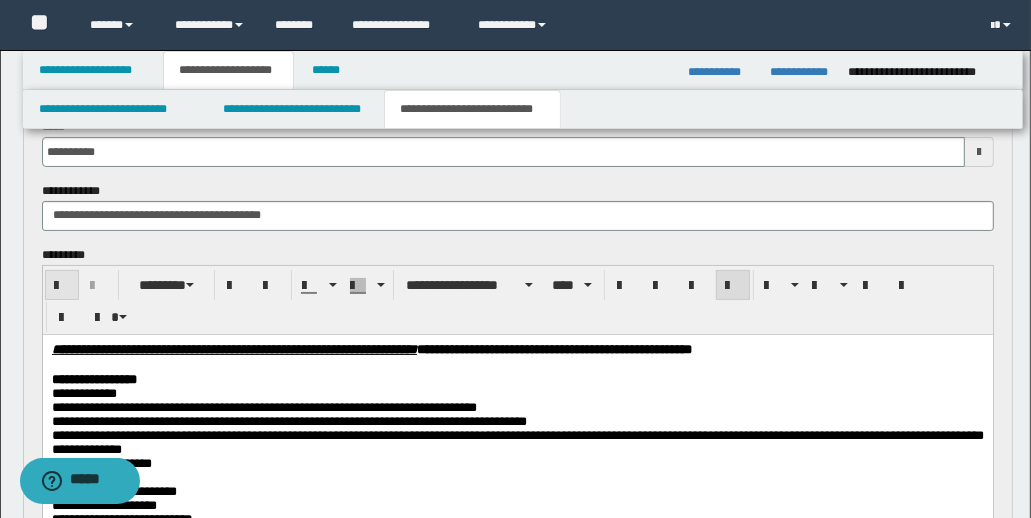 click at bounding box center [62, 286] 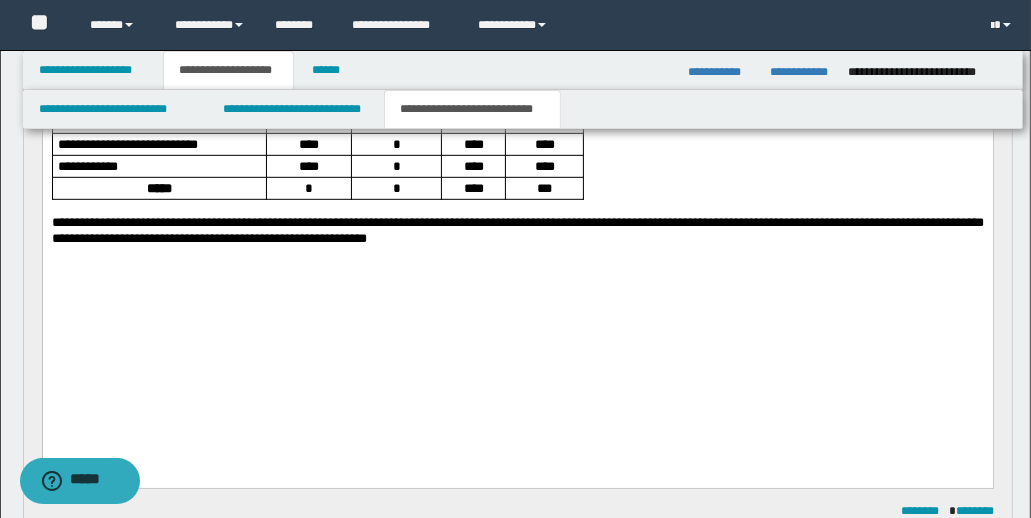 scroll, scrollTop: 800, scrollLeft: 0, axis: vertical 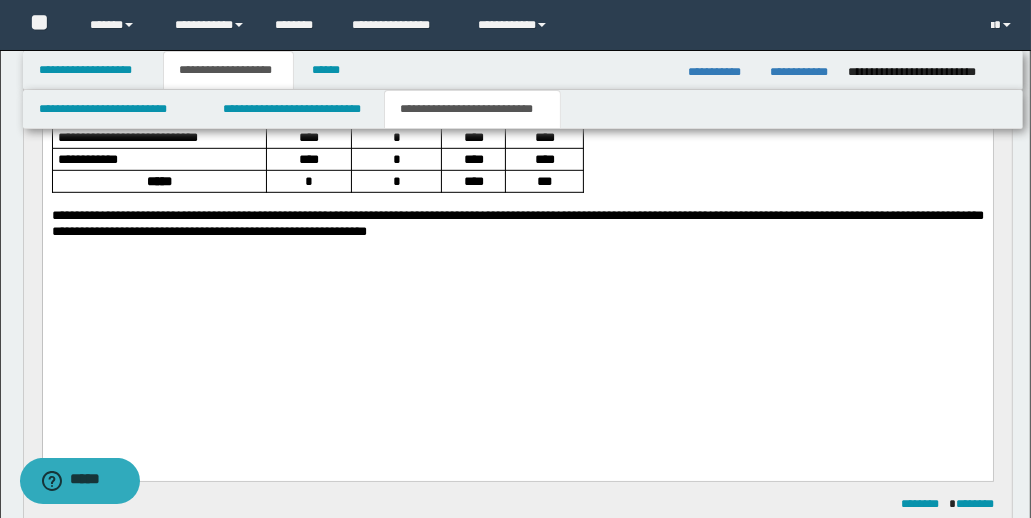 click at bounding box center [517, 261] 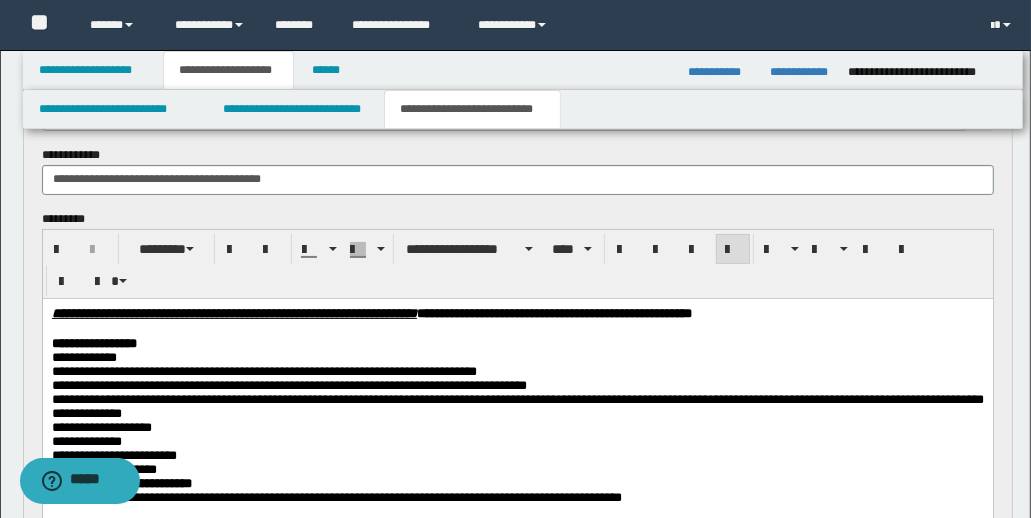 scroll, scrollTop: 144, scrollLeft: 0, axis: vertical 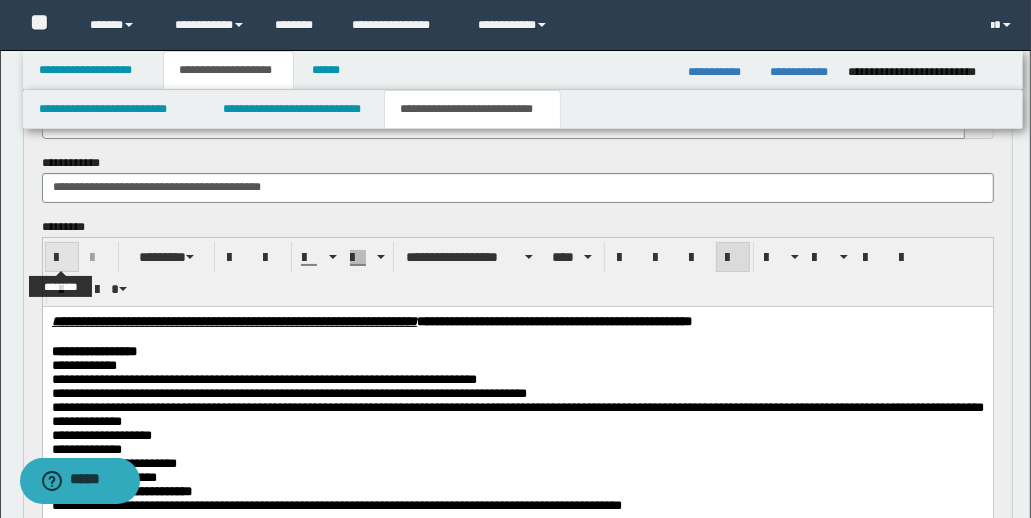 click at bounding box center [62, 258] 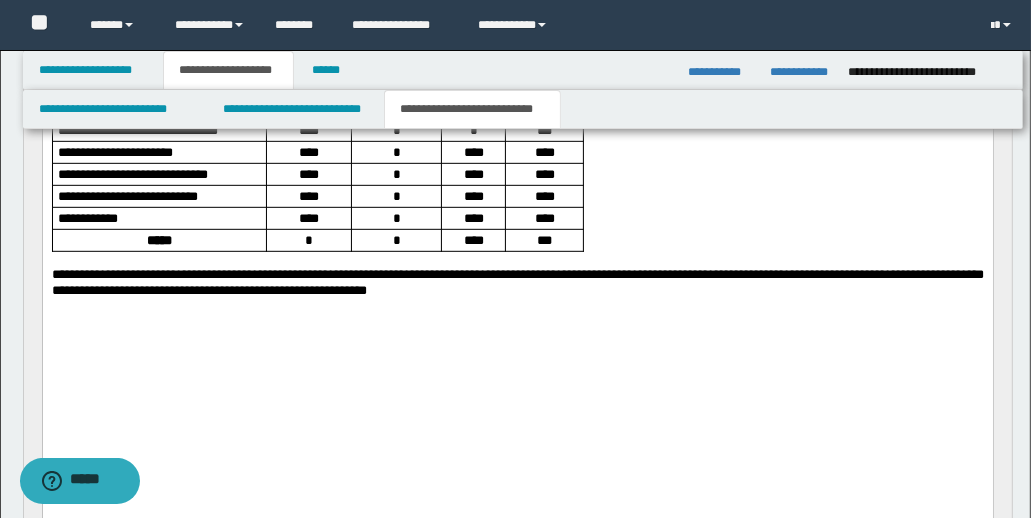 scroll, scrollTop: 814, scrollLeft: 0, axis: vertical 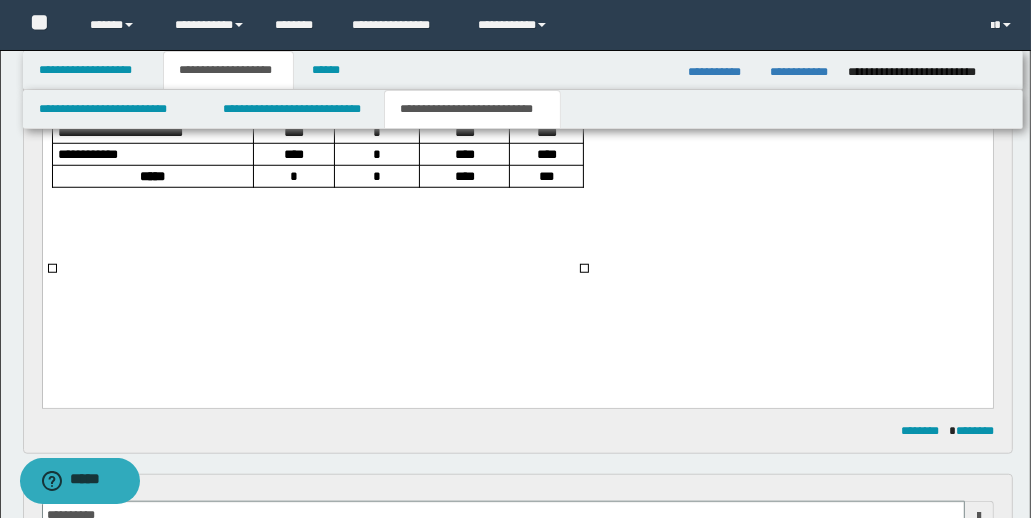 click at bounding box center (517, 211) 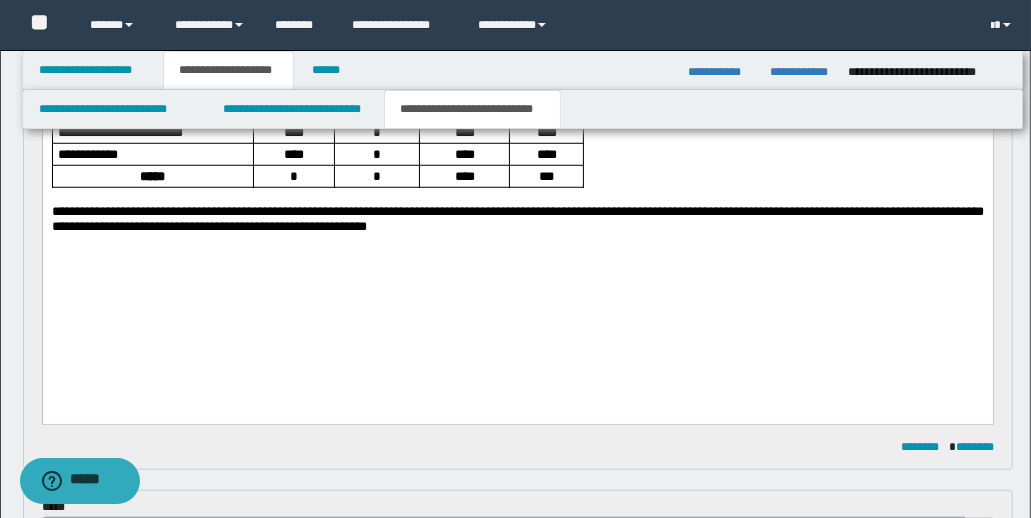 click on "**********" at bounding box center (517, 219) 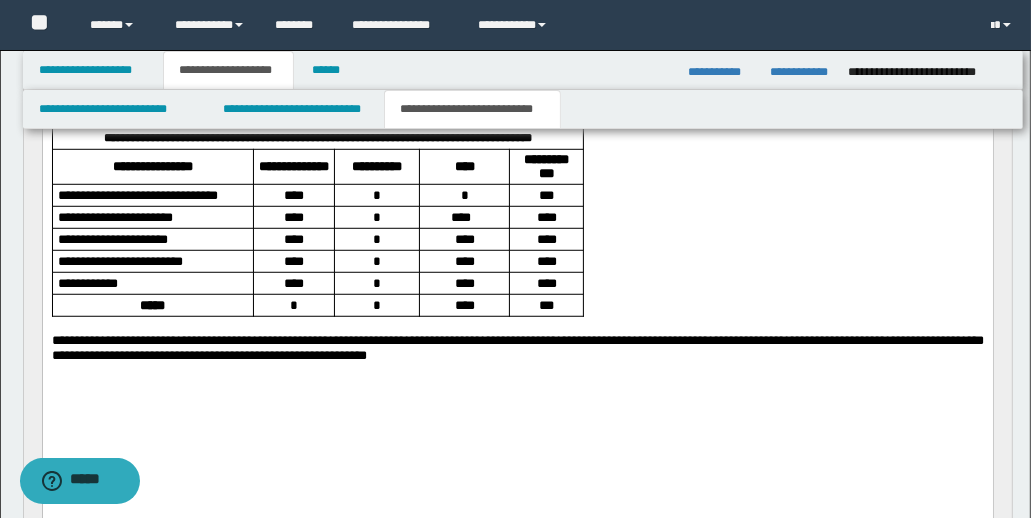 scroll, scrollTop: 920, scrollLeft: 0, axis: vertical 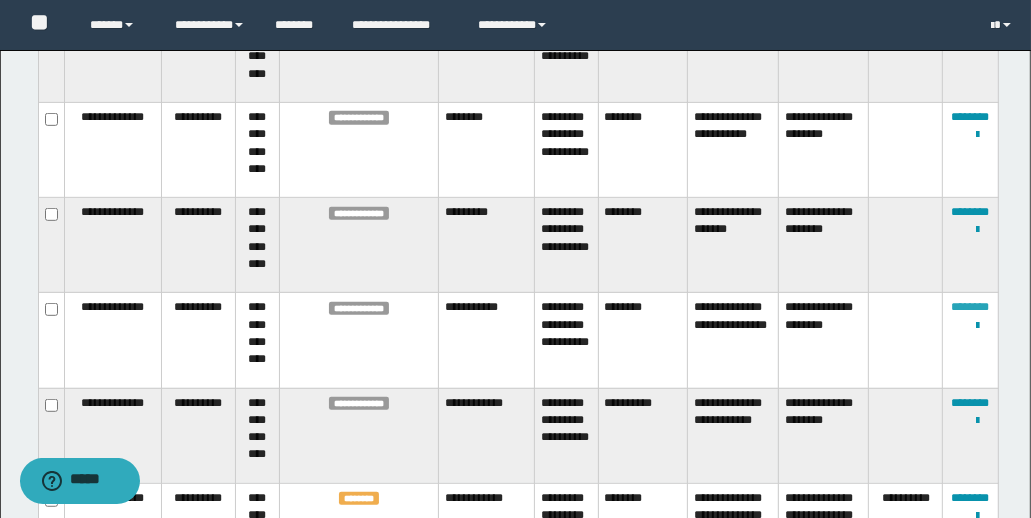 click on "********" at bounding box center (971, 307) 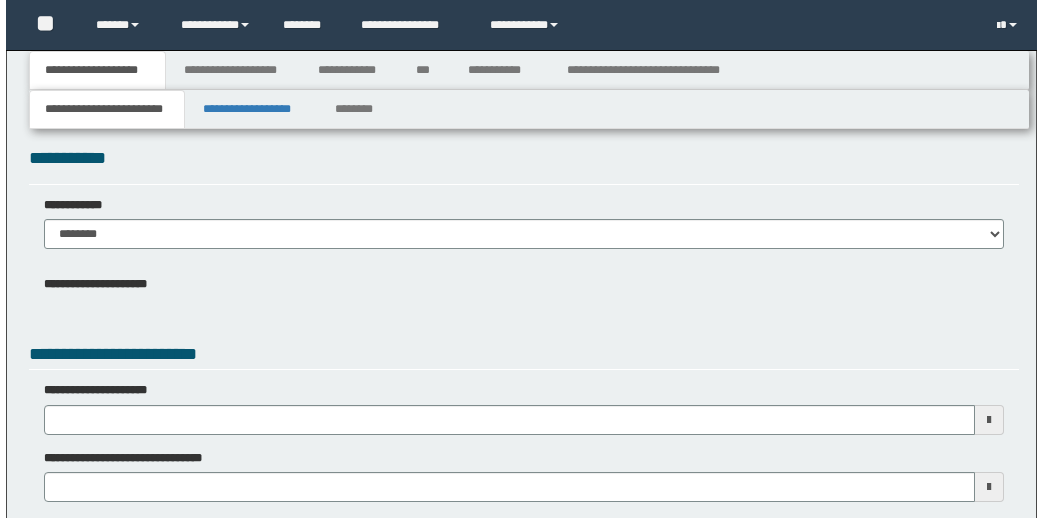 scroll, scrollTop: 0, scrollLeft: 0, axis: both 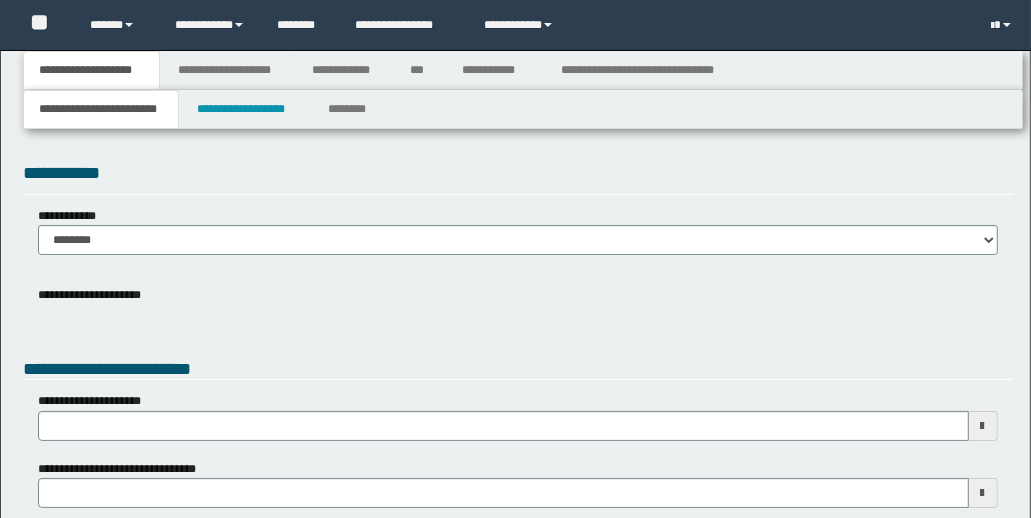 type 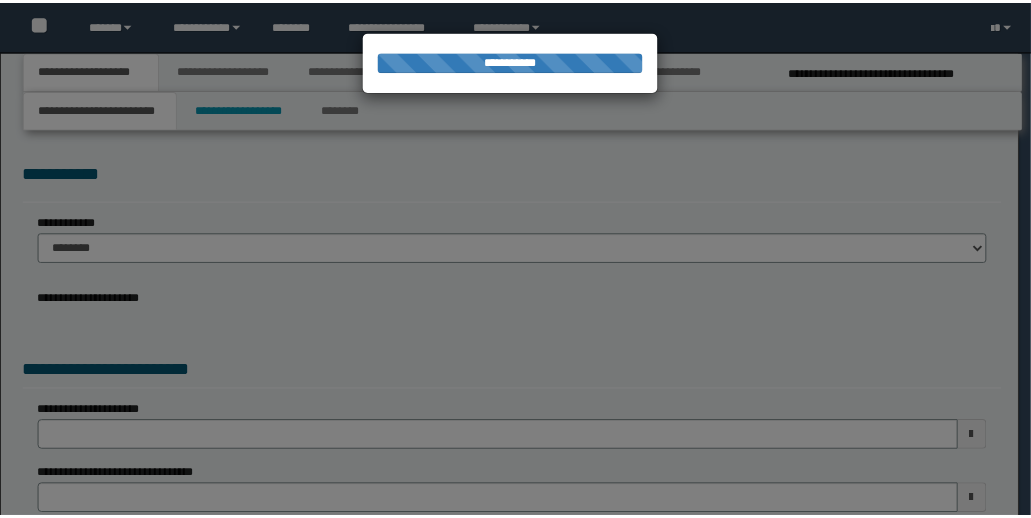 scroll, scrollTop: 0, scrollLeft: 0, axis: both 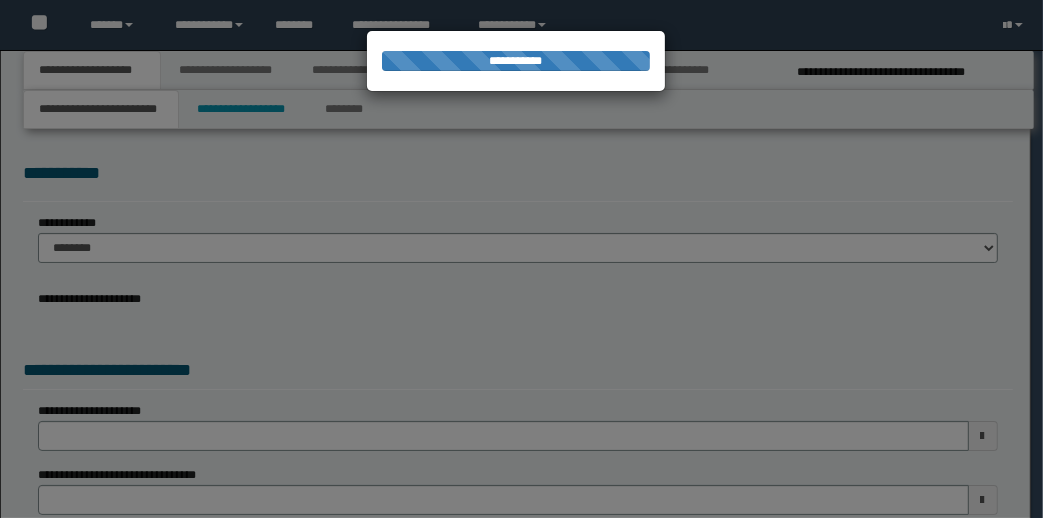 type on "**********" 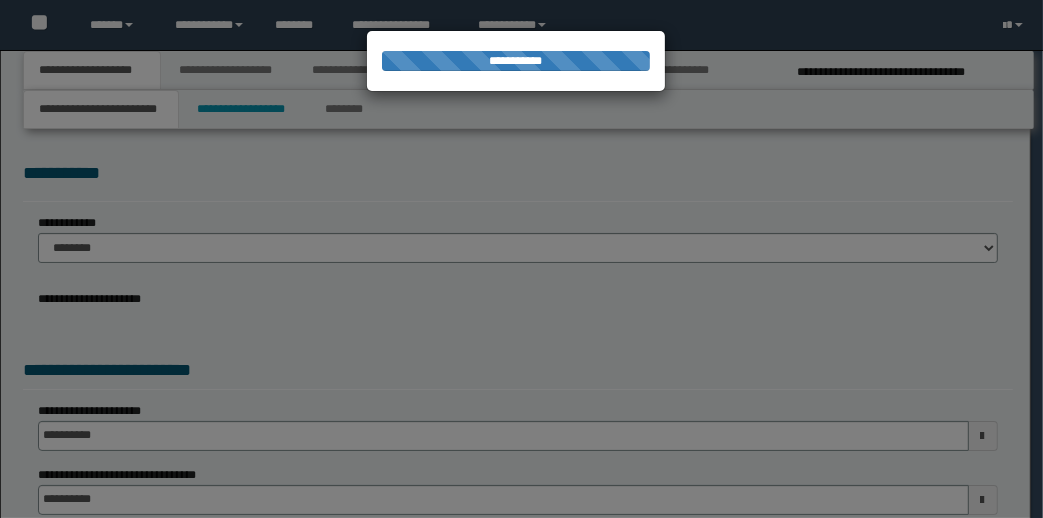 type on "**********" 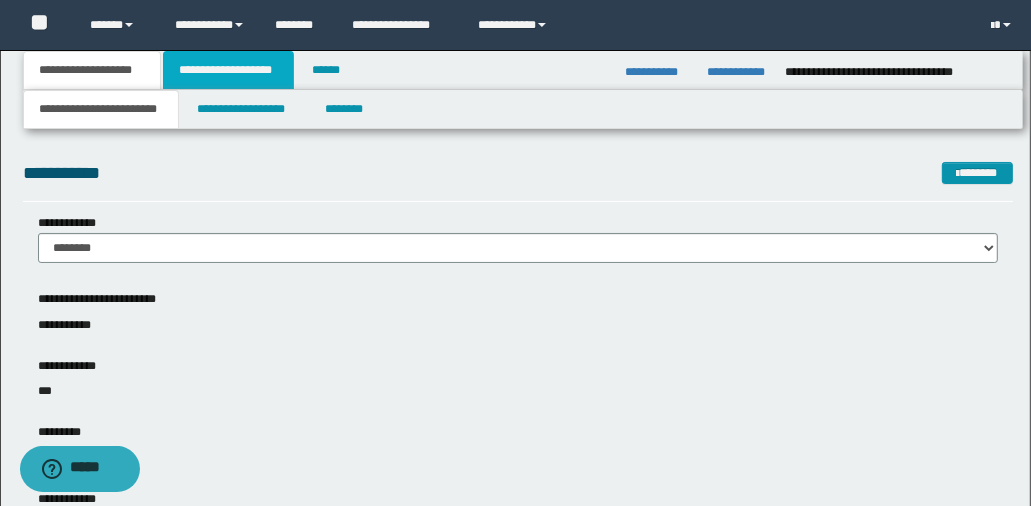 click on "**********" at bounding box center (228, 70) 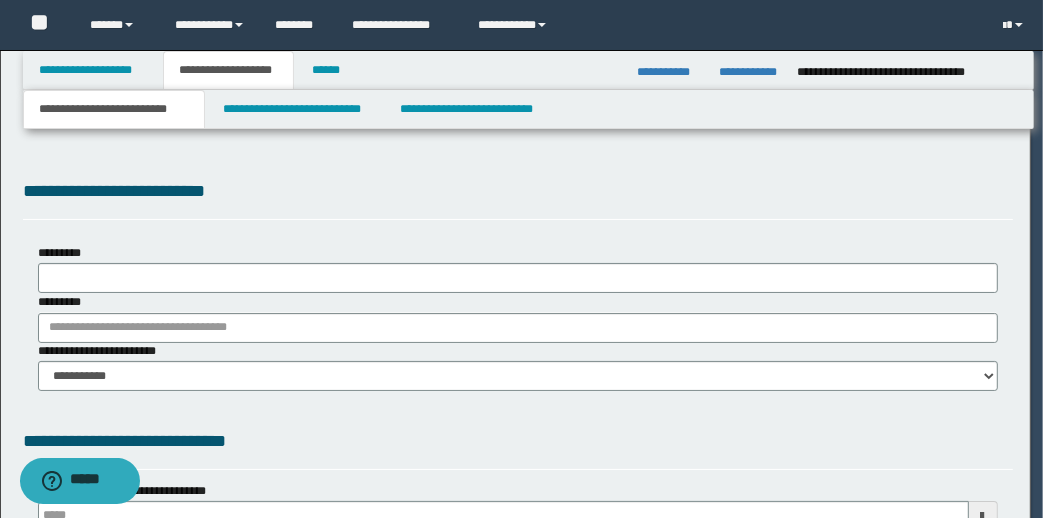 type 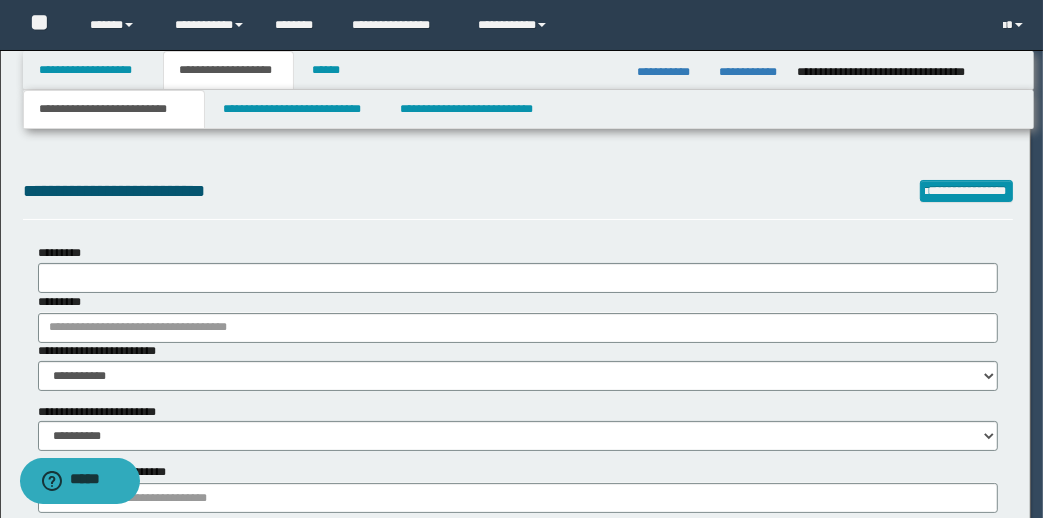 select on "*" 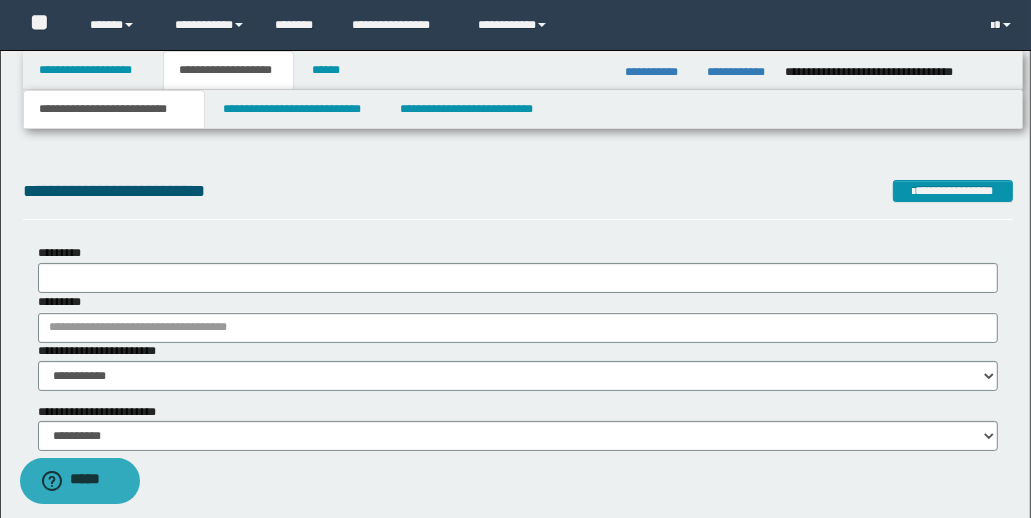 scroll, scrollTop: 0, scrollLeft: 0, axis: both 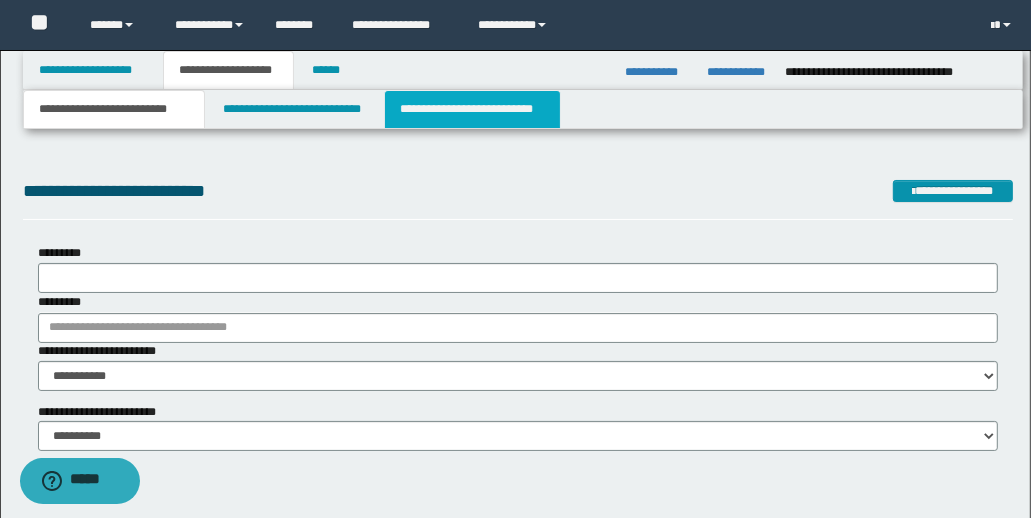 click on "**********" at bounding box center [472, 109] 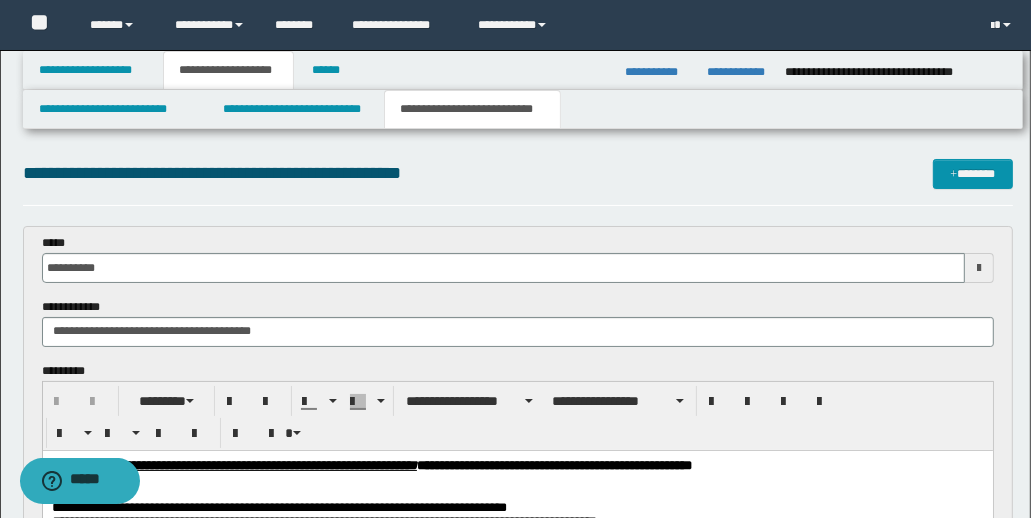 scroll, scrollTop: 0, scrollLeft: 0, axis: both 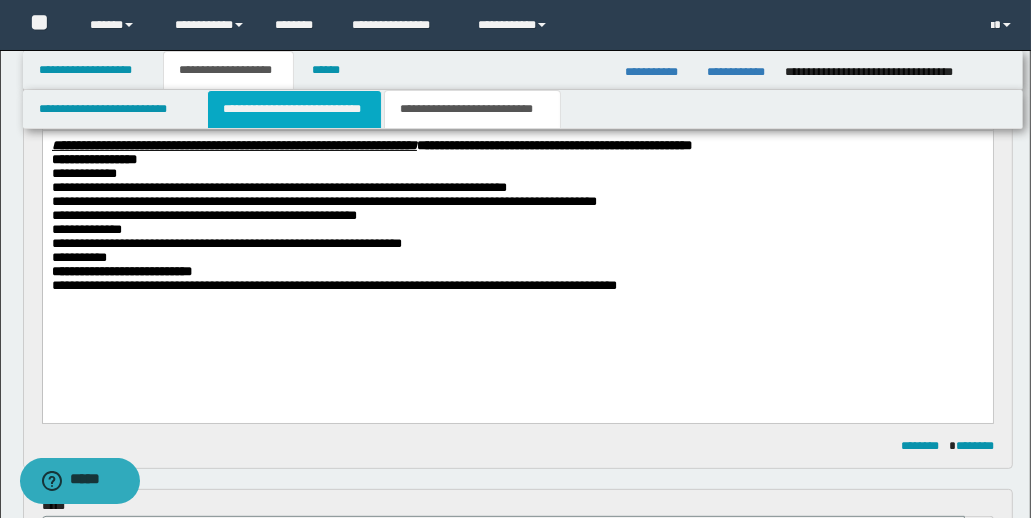 click on "**********" at bounding box center (294, 109) 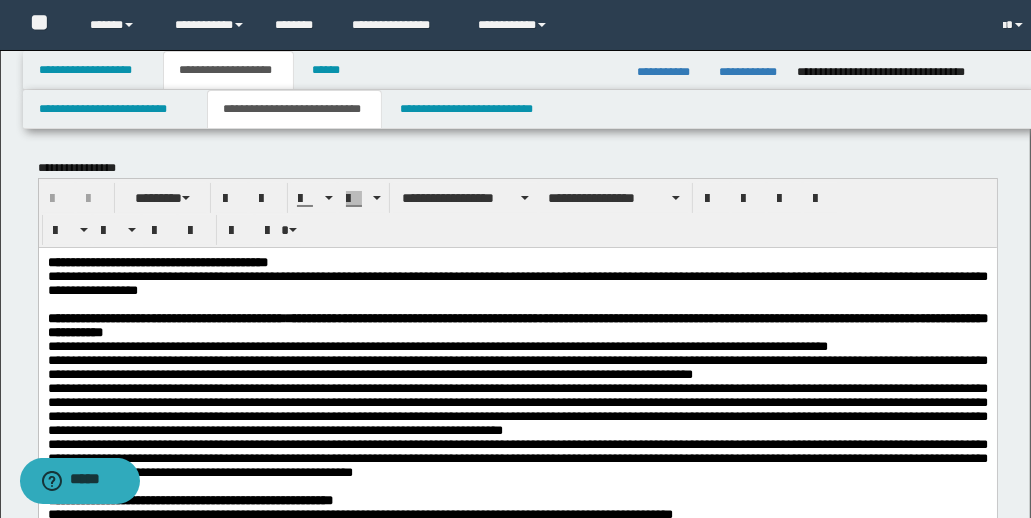 scroll, scrollTop: 0, scrollLeft: 0, axis: both 